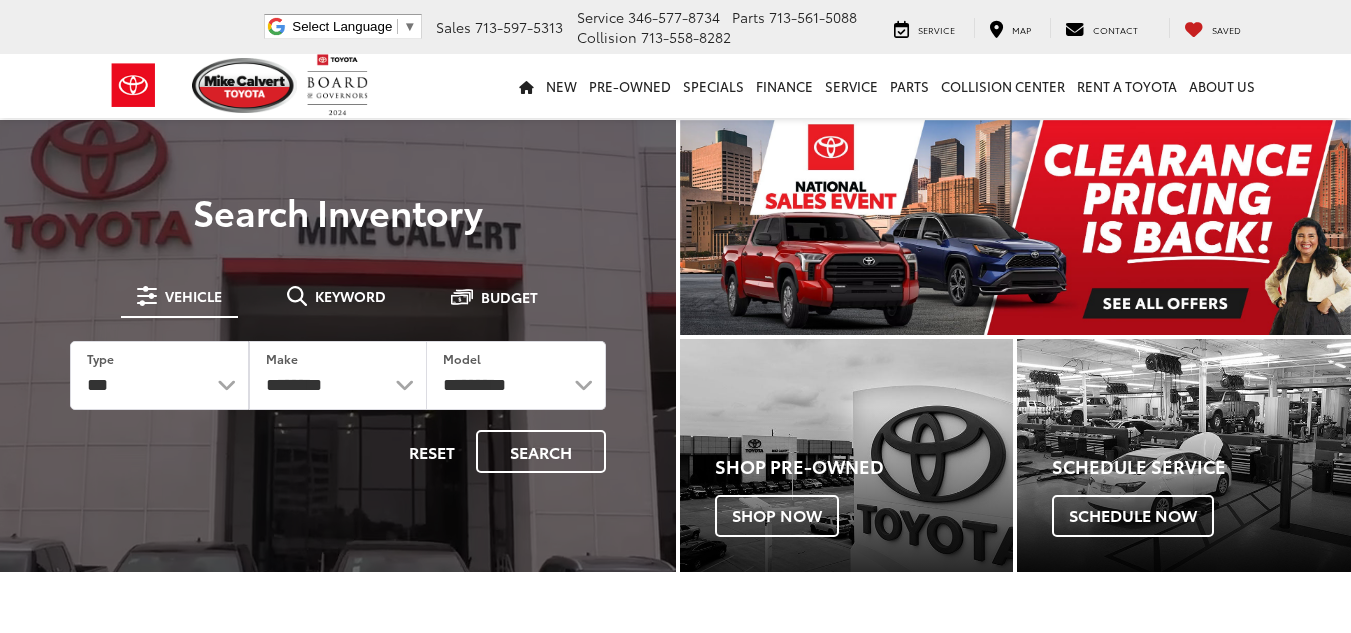 scroll, scrollTop: 0, scrollLeft: 0, axis: both 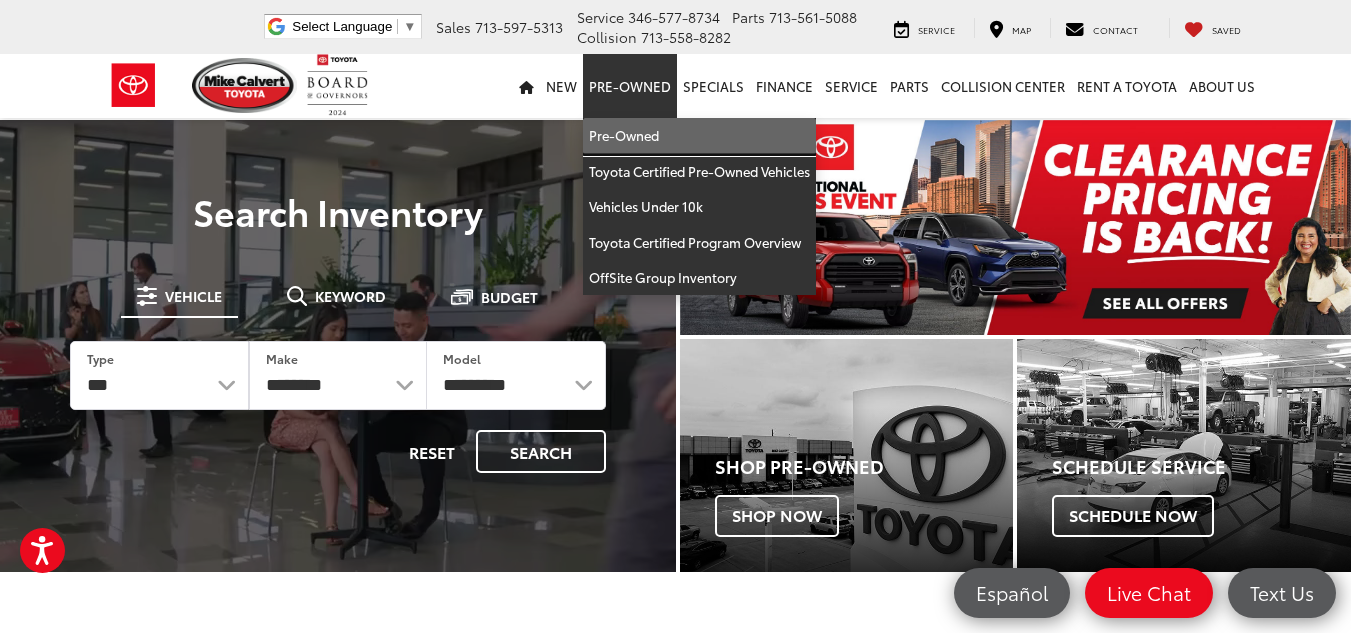 click on "Pre-Owned" at bounding box center [699, 136] 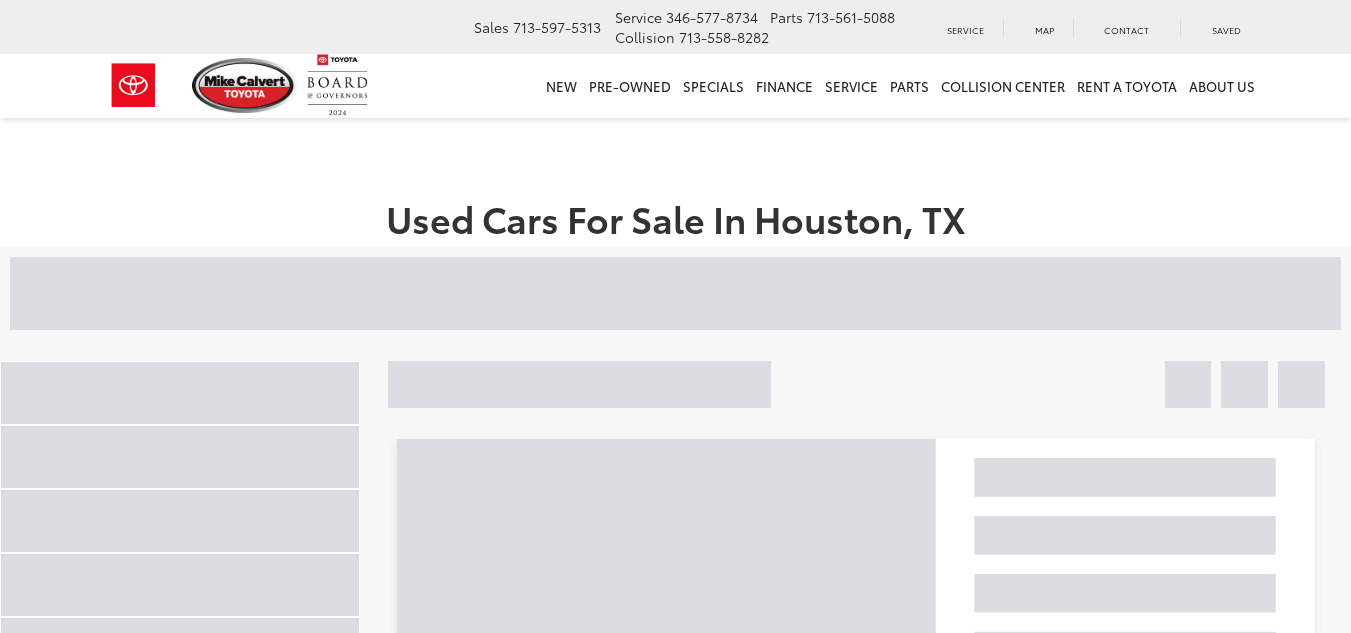 scroll, scrollTop: 0, scrollLeft: 0, axis: both 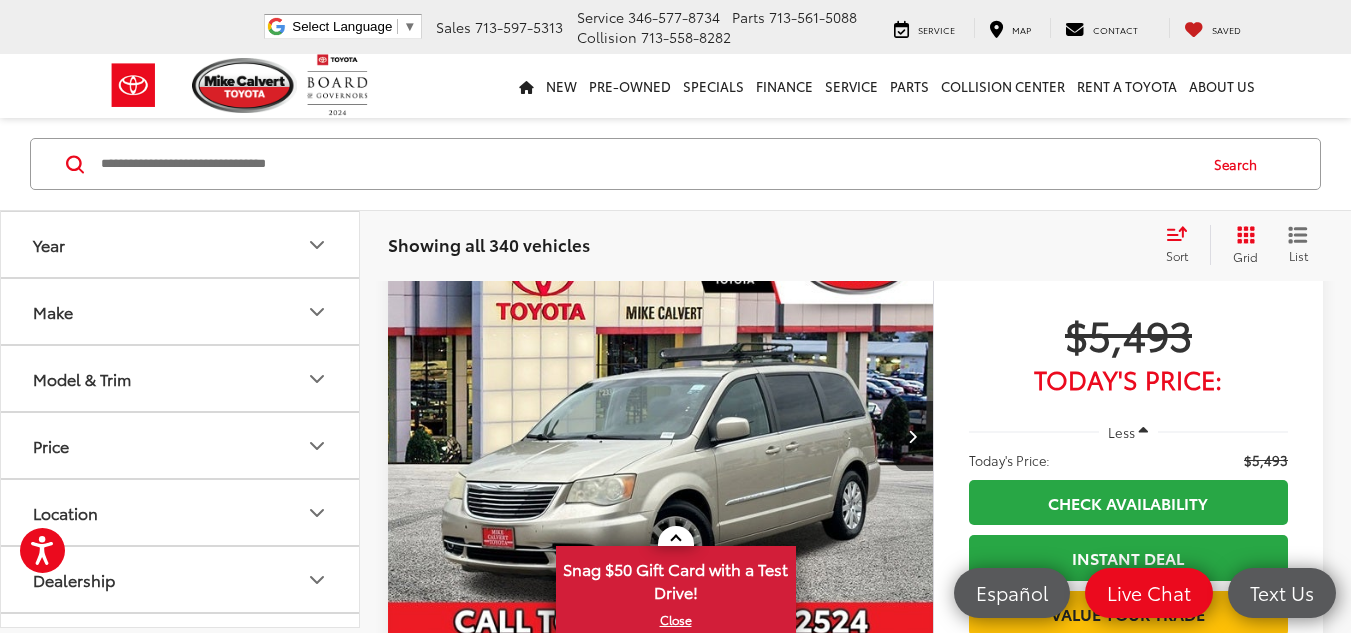 click 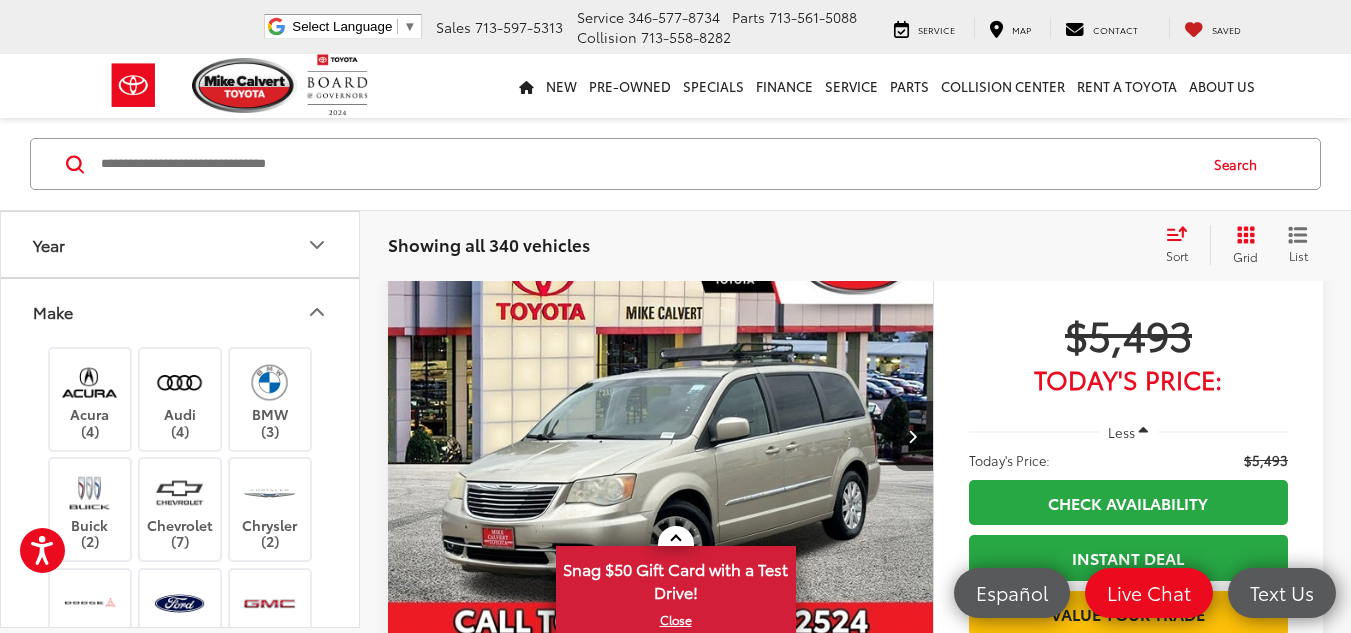 type 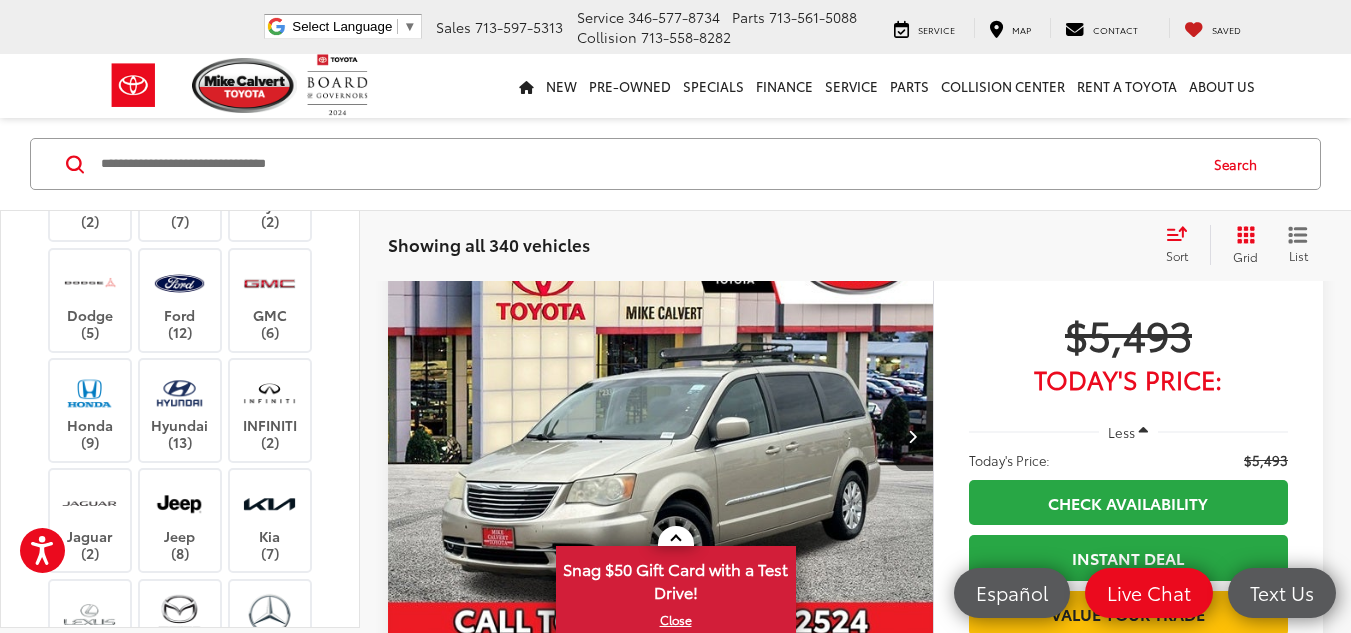 scroll, scrollTop: 360, scrollLeft: 0, axis: vertical 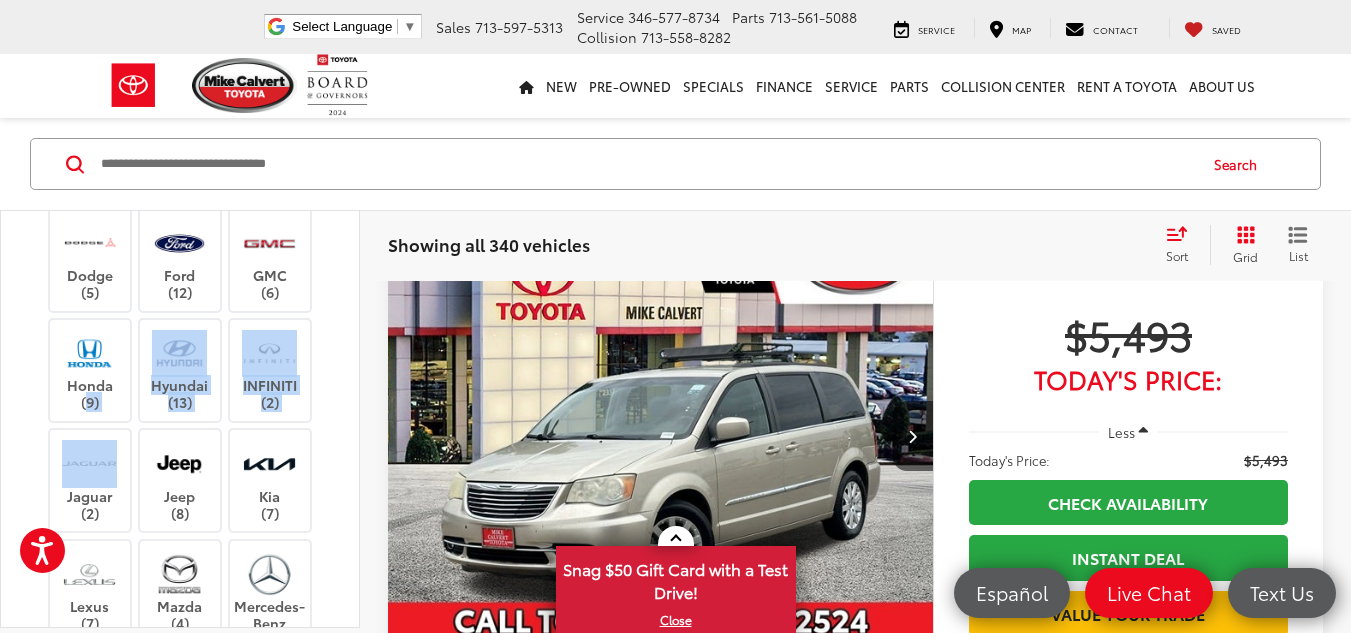 click on "Year Make  Acura   (4)   Audi   (4)   BMW   (3)   Buick   (2)   Chevrolet   (7)   Chrysler   (2)   Dodge   (5)   Ford   (12)   GMC   (6)   Honda   (9)   Hyundai   (13)   INFINITI   (2)   Jaguar   (2)   Jeep   (8)   Kia   (7)   Lexus   (7)   Mazda   (4)   Mercedes-Benz   (2)   Mitsubishi   (1)   Nissan   (18)   RAM   (4)   Subaru   (2)   Toyota   (210)   Volkswagen   (5)   Volvo   (1)  Model & Trim Price     ***** — ******* 5000 111000 Special Offers Only  Only show vehicles with special offers Location Dealership Body Style Color Fuel Type Cylinder Drivetrain Vehicle Condition Body Type  Convertible   (4)   Coupe   (3)   Hatchback   (15)   Sedan   (98)   SUV   (151)   Truck - Crew Cab   (33)   Truck - Extended Cab   (22)   Van   (14)  Availability" at bounding box center [180, 419] 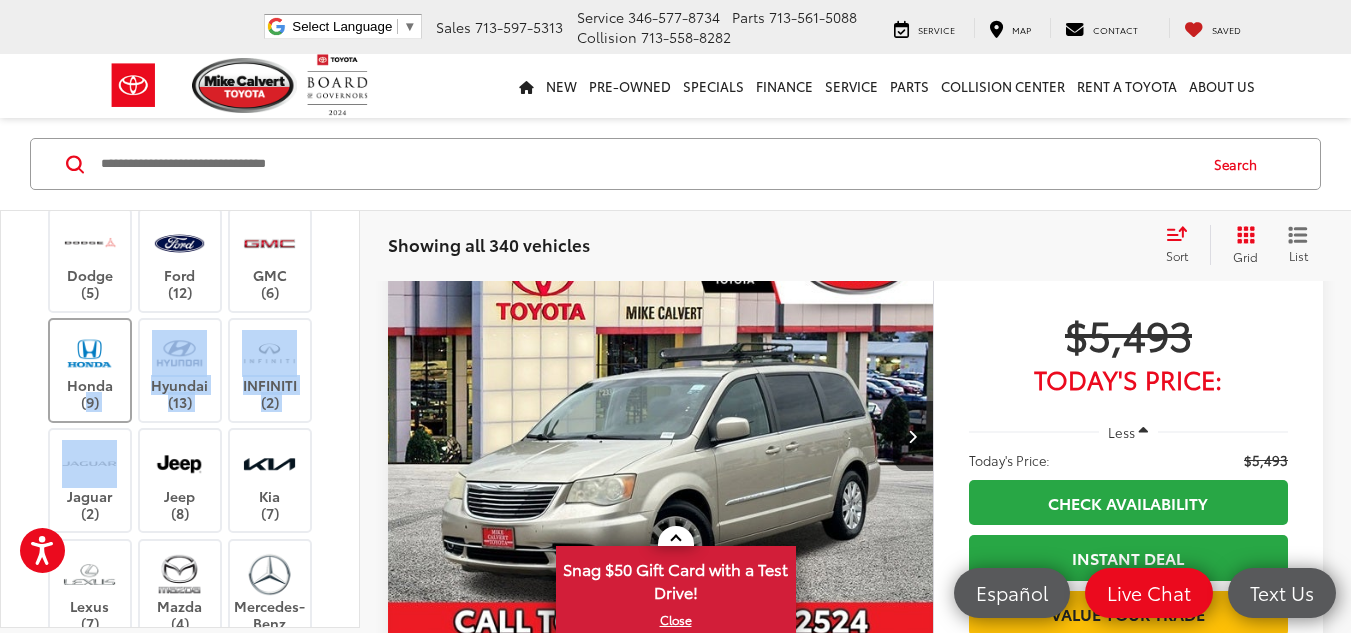 click at bounding box center (89, 353) 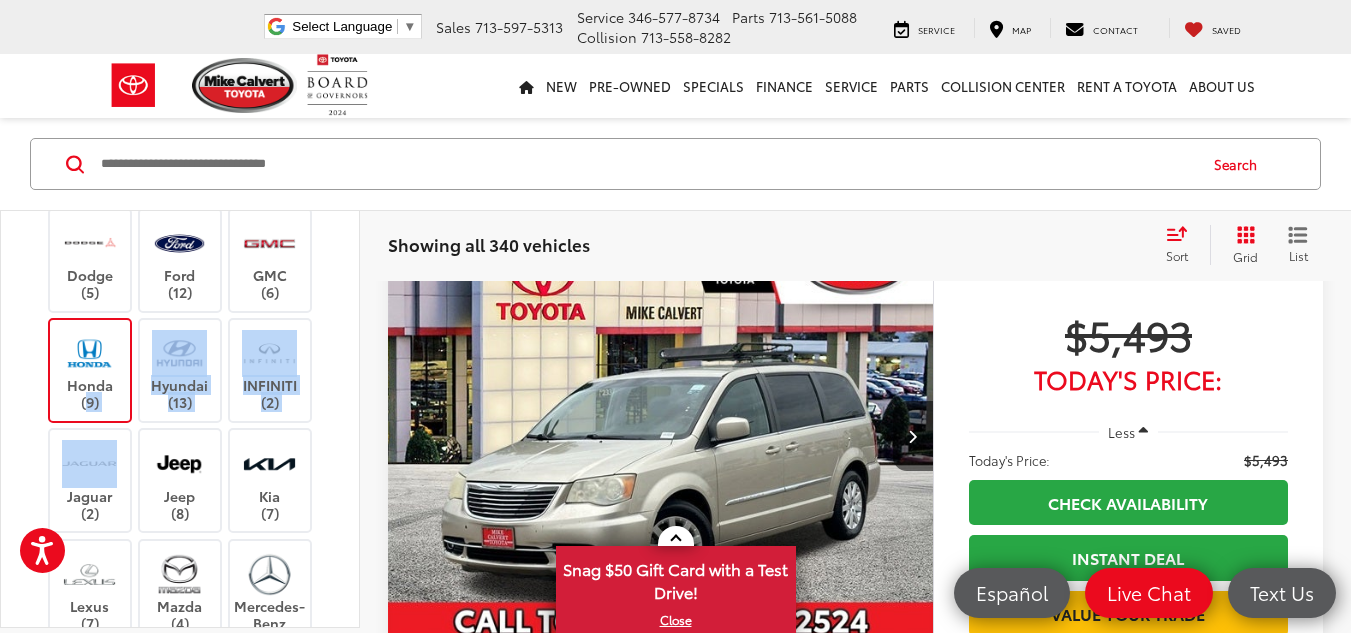 scroll, scrollTop: 129, scrollLeft: 0, axis: vertical 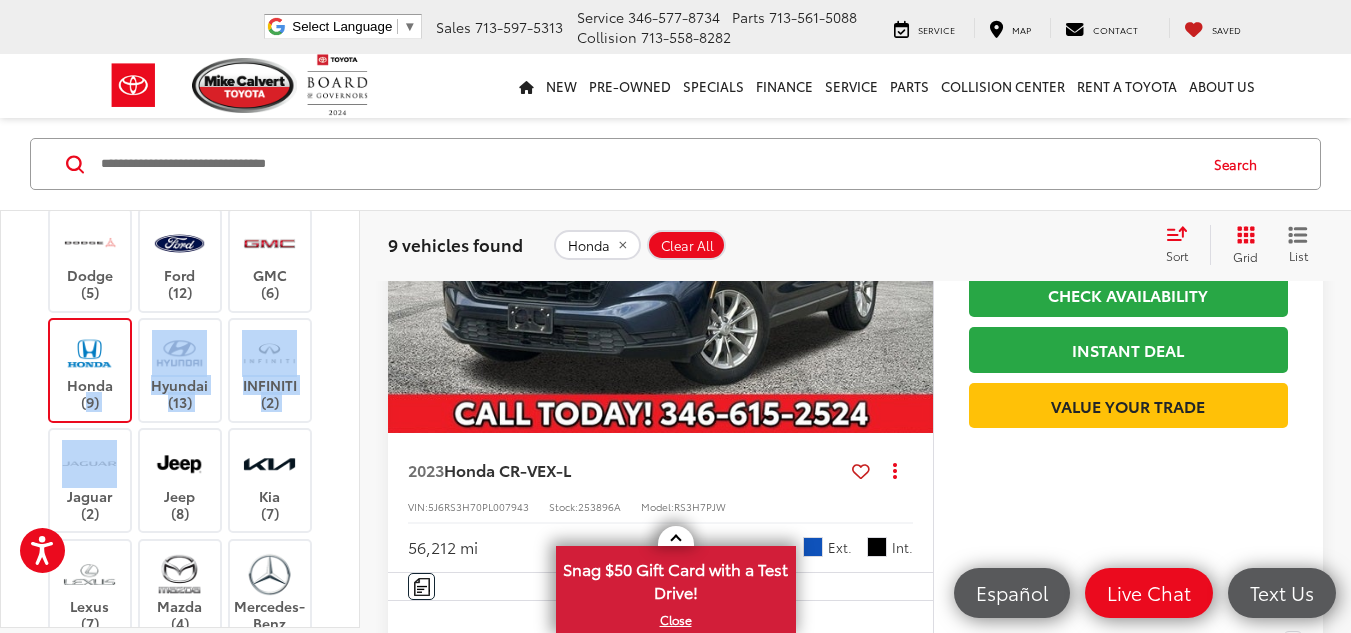 click at bounding box center (661, 228) 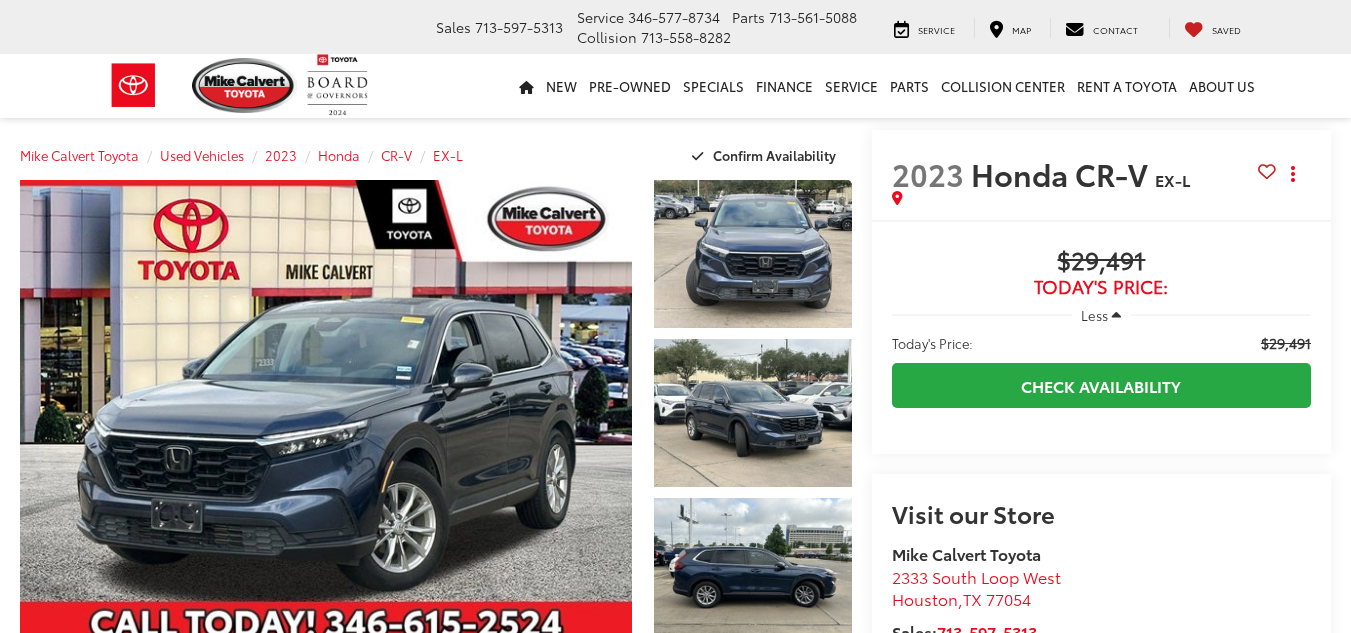 scroll, scrollTop: 0, scrollLeft: 0, axis: both 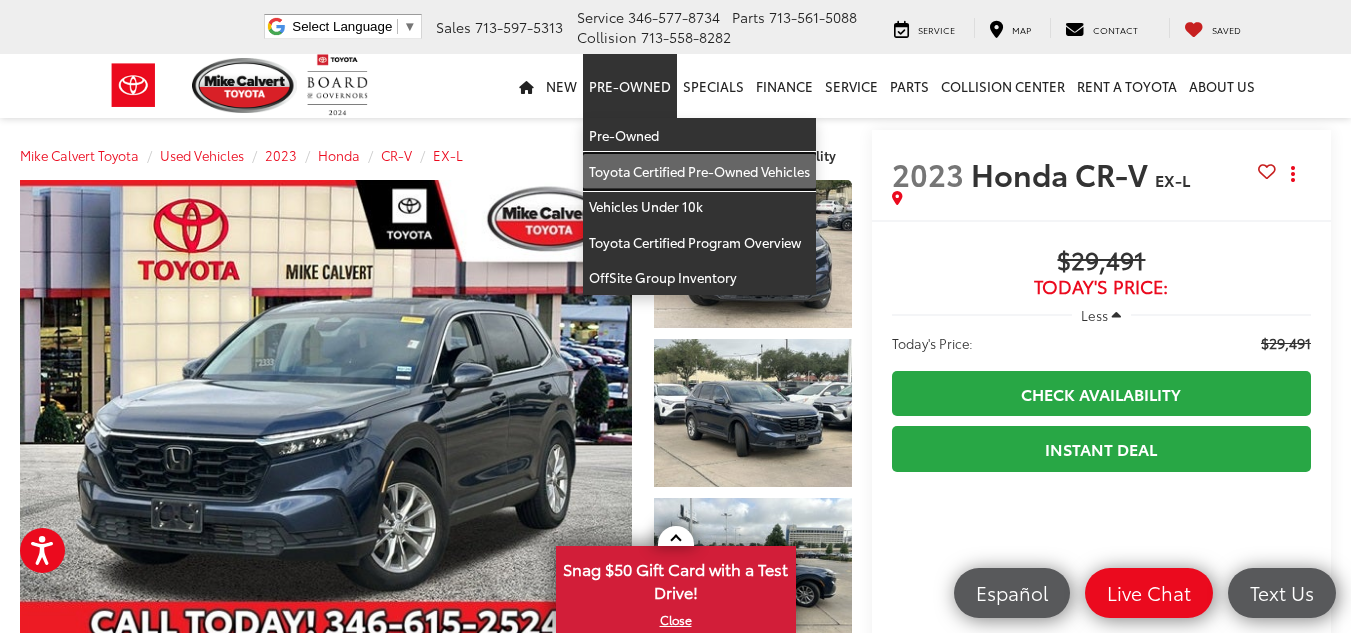 click on "Toyota Certified Pre-Owned Vehicles" at bounding box center (699, 172) 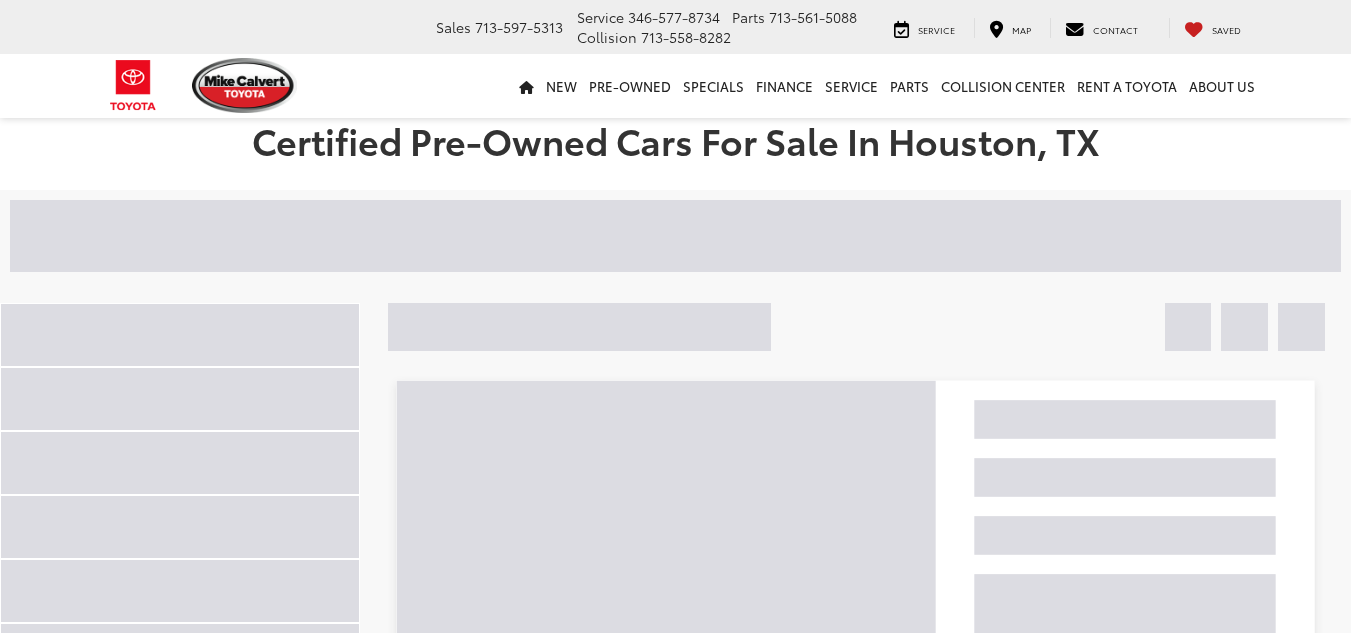 scroll, scrollTop: 0, scrollLeft: 0, axis: both 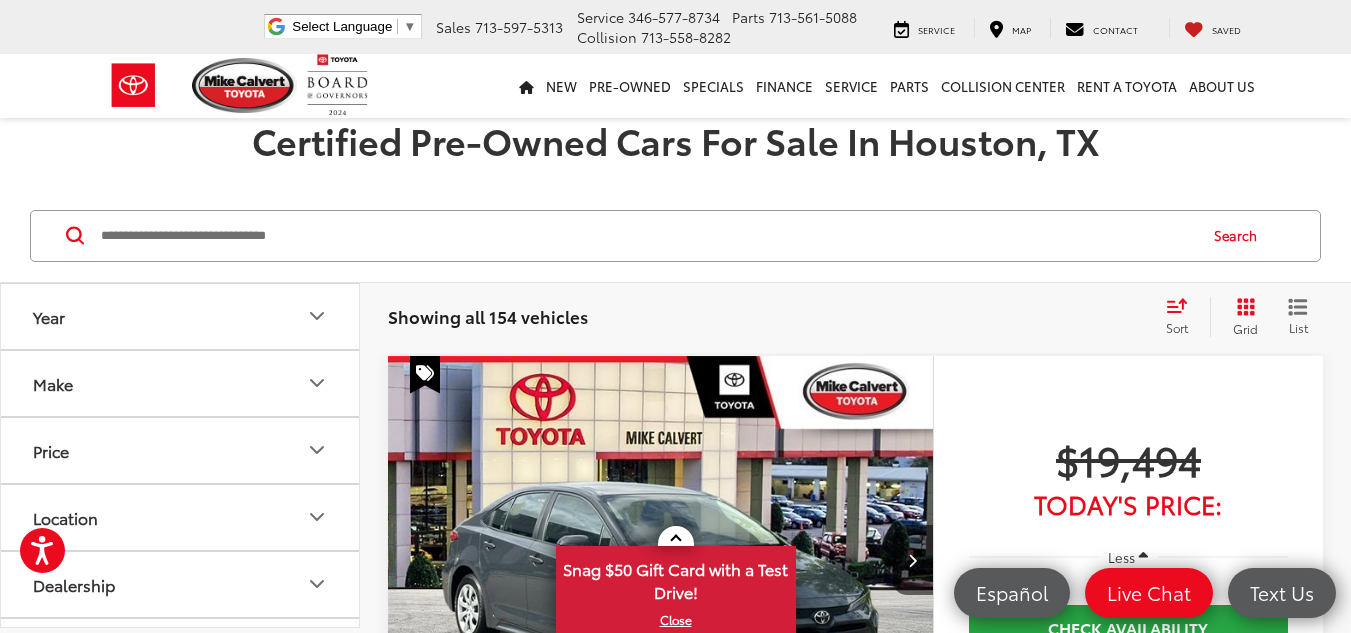 click 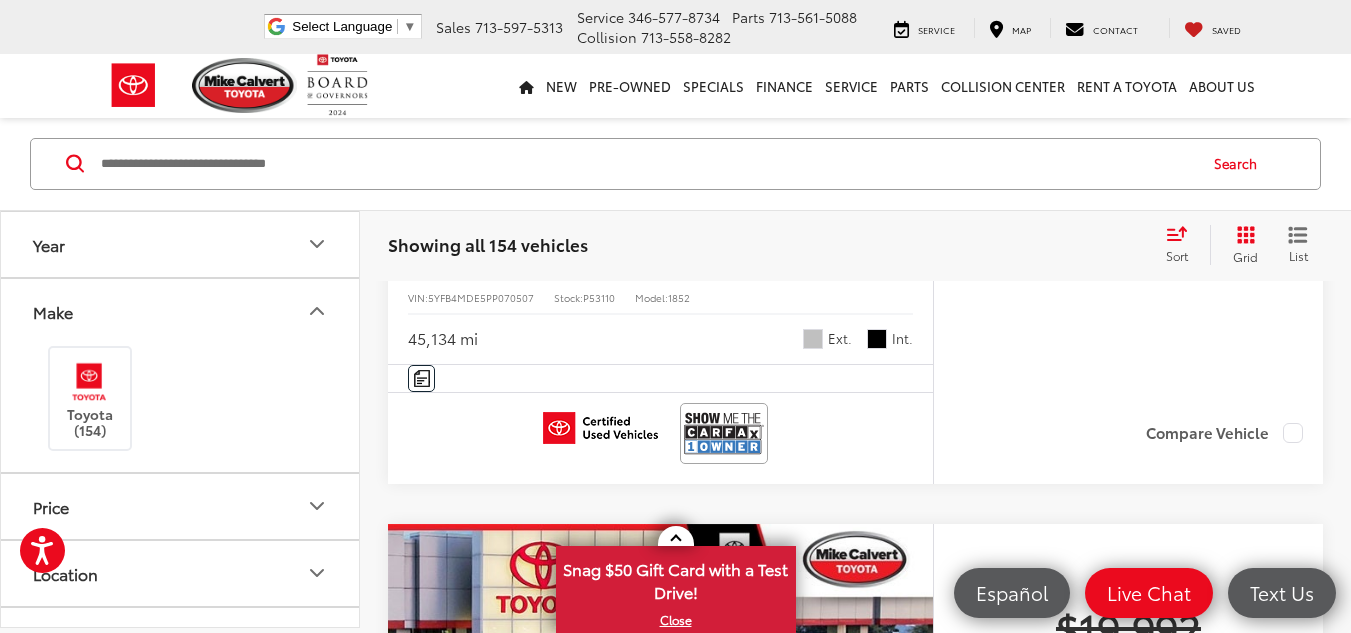 scroll, scrollTop: 1283, scrollLeft: 0, axis: vertical 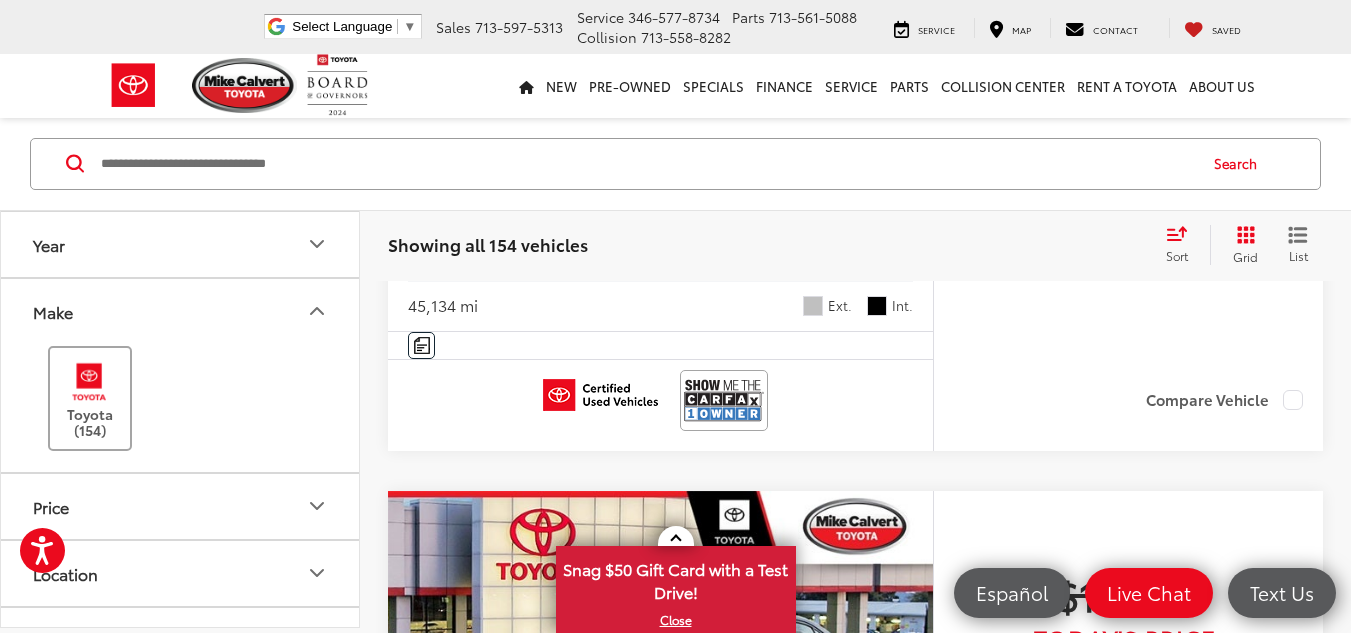 click at bounding box center [89, 382] 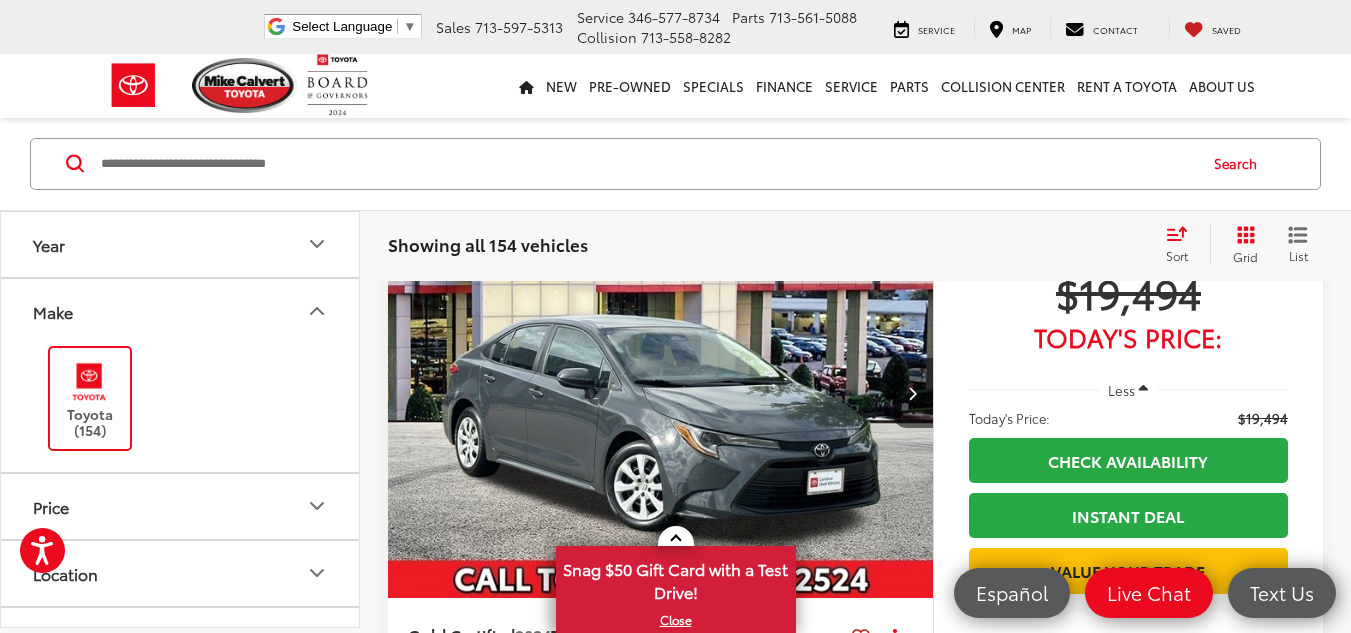 scroll, scrollTop: 72, scrollLeft: 0, axis: vertical 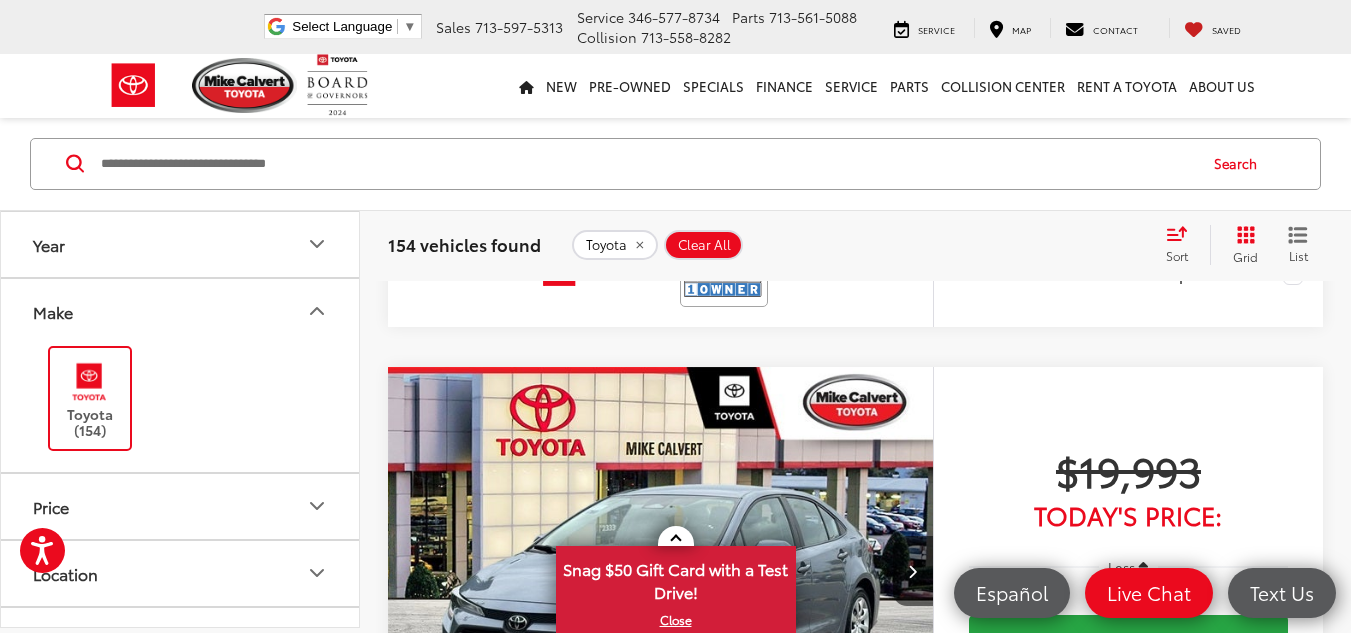 click at bounding box center (647, 164) 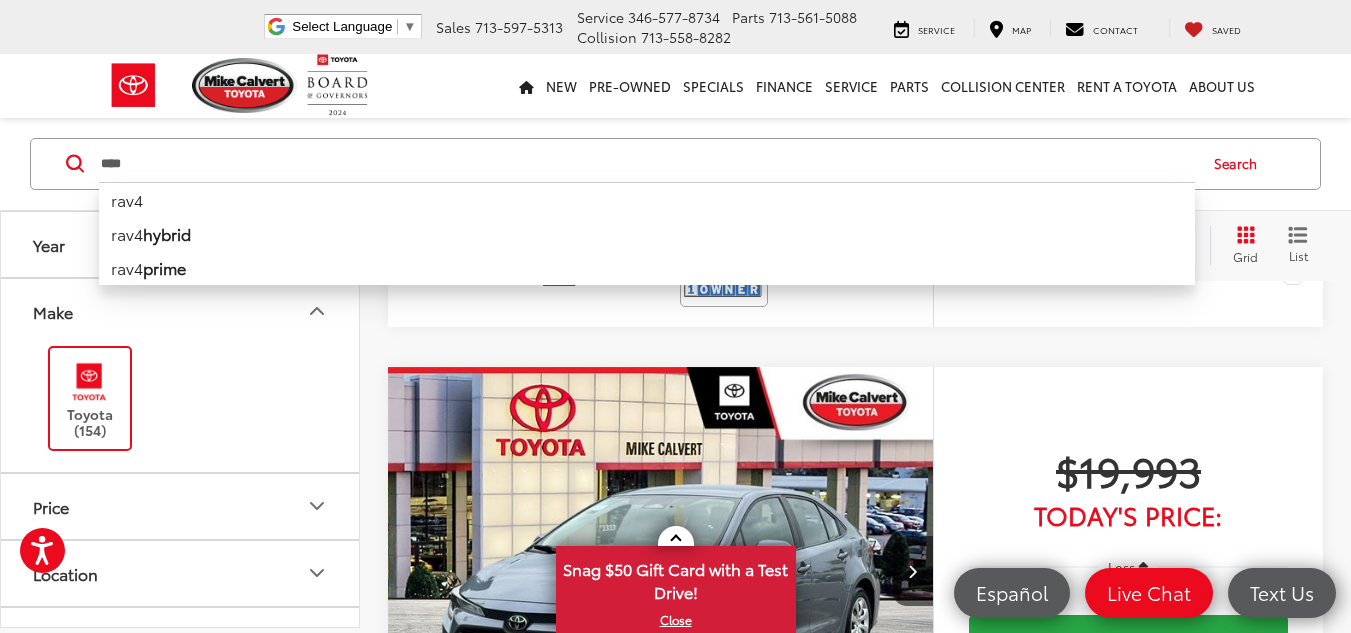 type on "****" 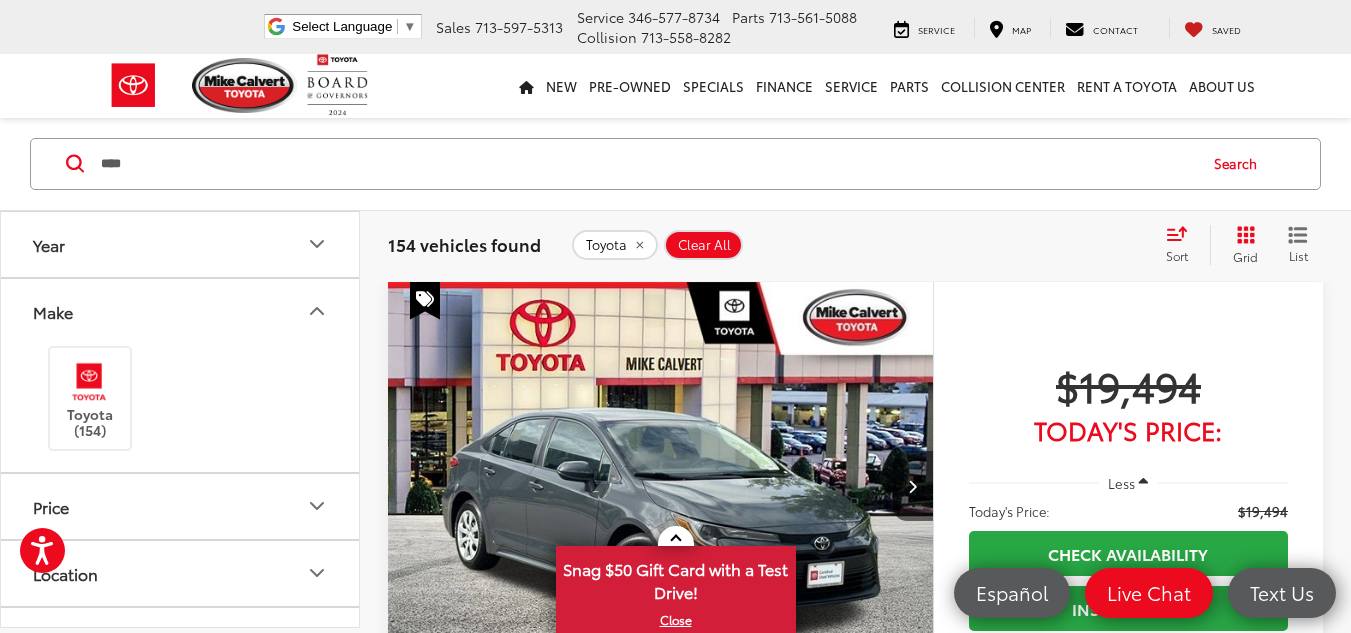 scroll, scrollTop: 72, scrollLeft: 0, axis: vertical 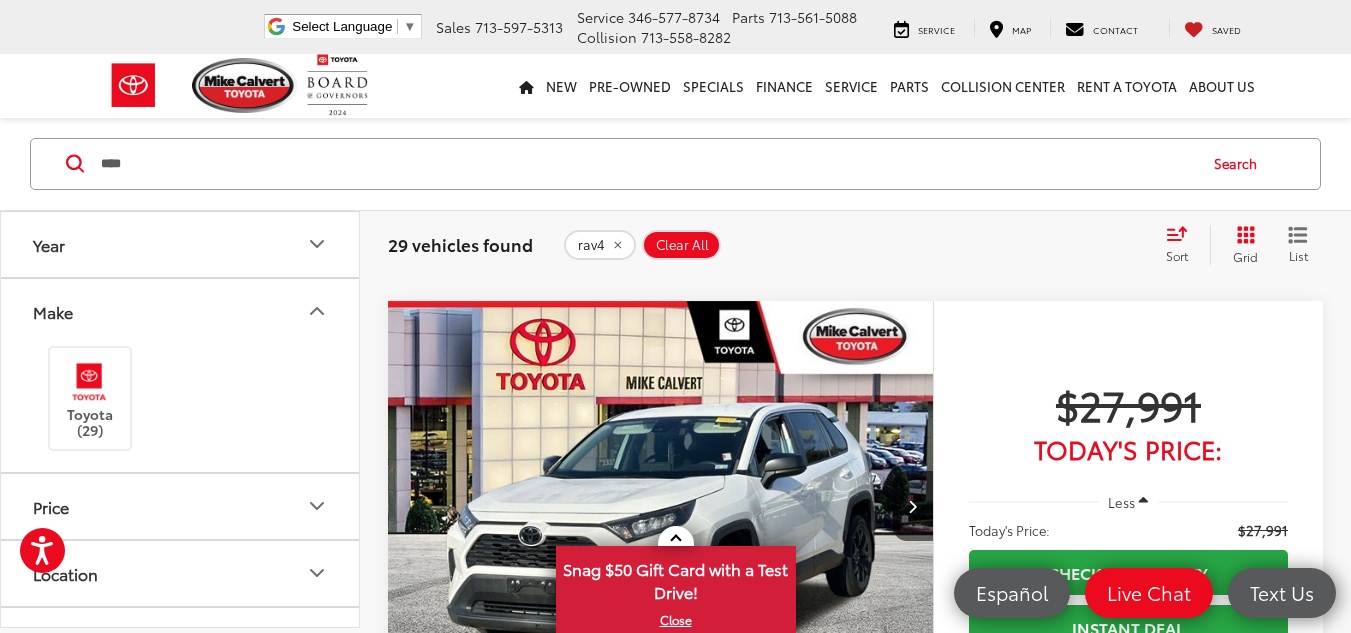click at bounding box center (661, 506) 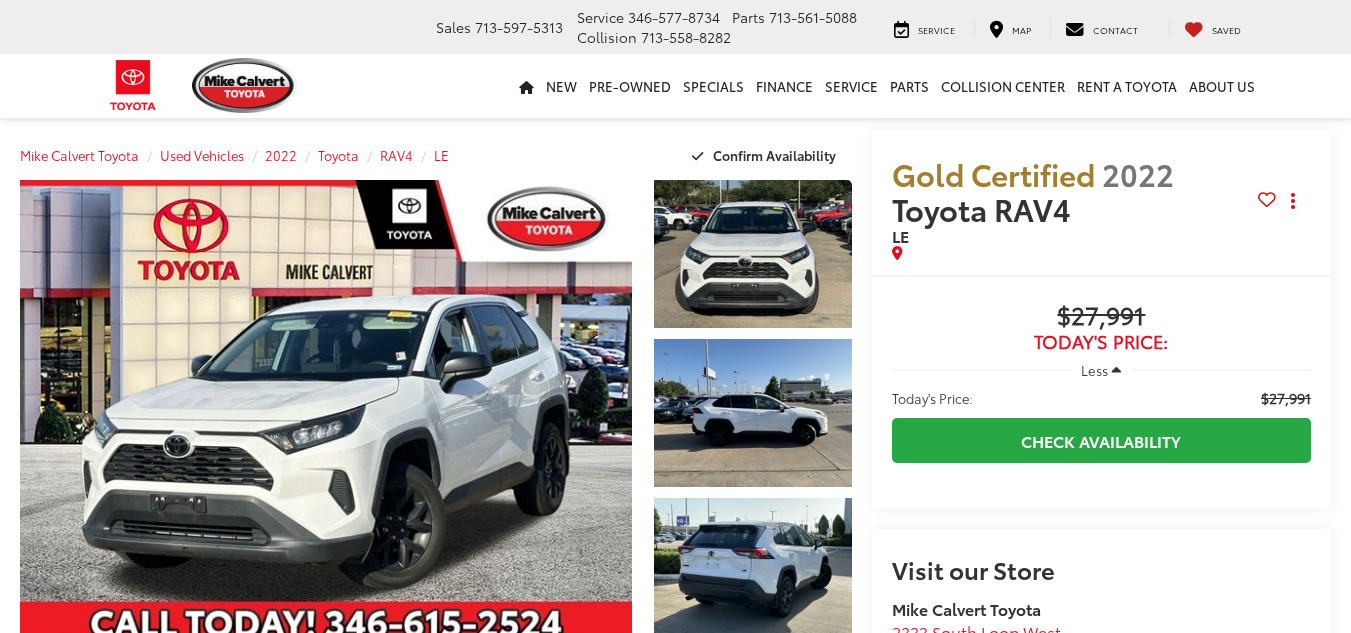 scroll, scrollTop: 0, scrollLeft: 0, axis: both 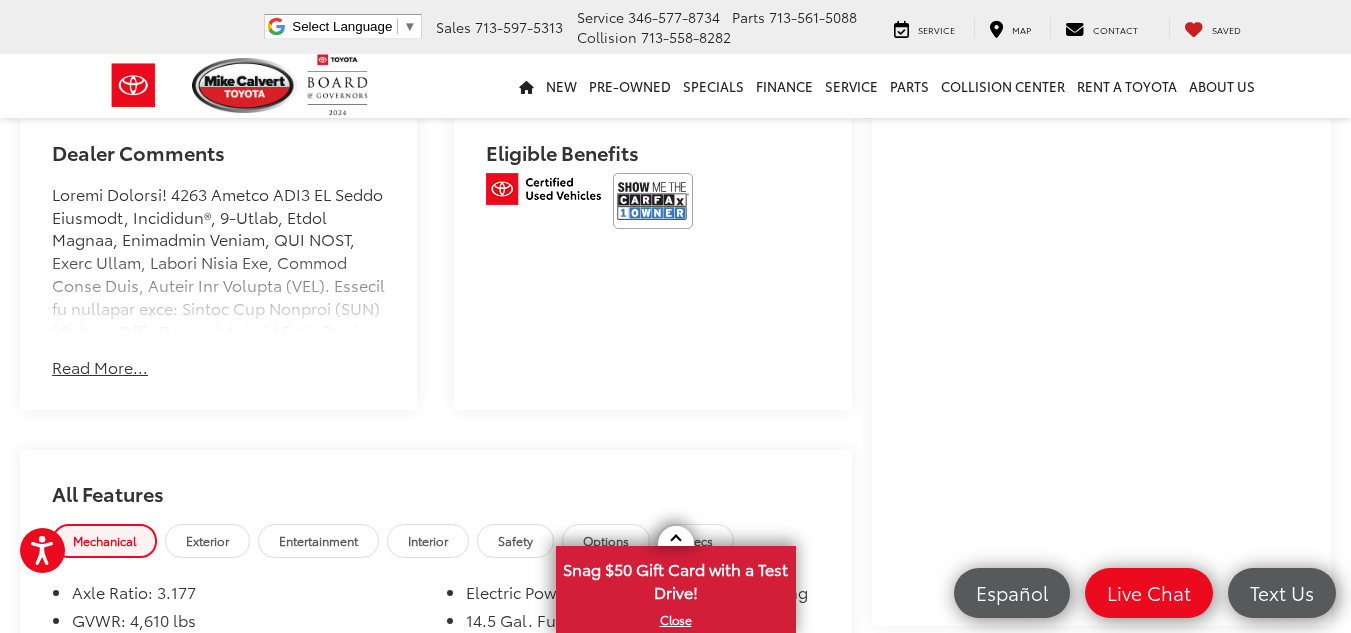 click on "Read More..." at bounding box center [100, 367] 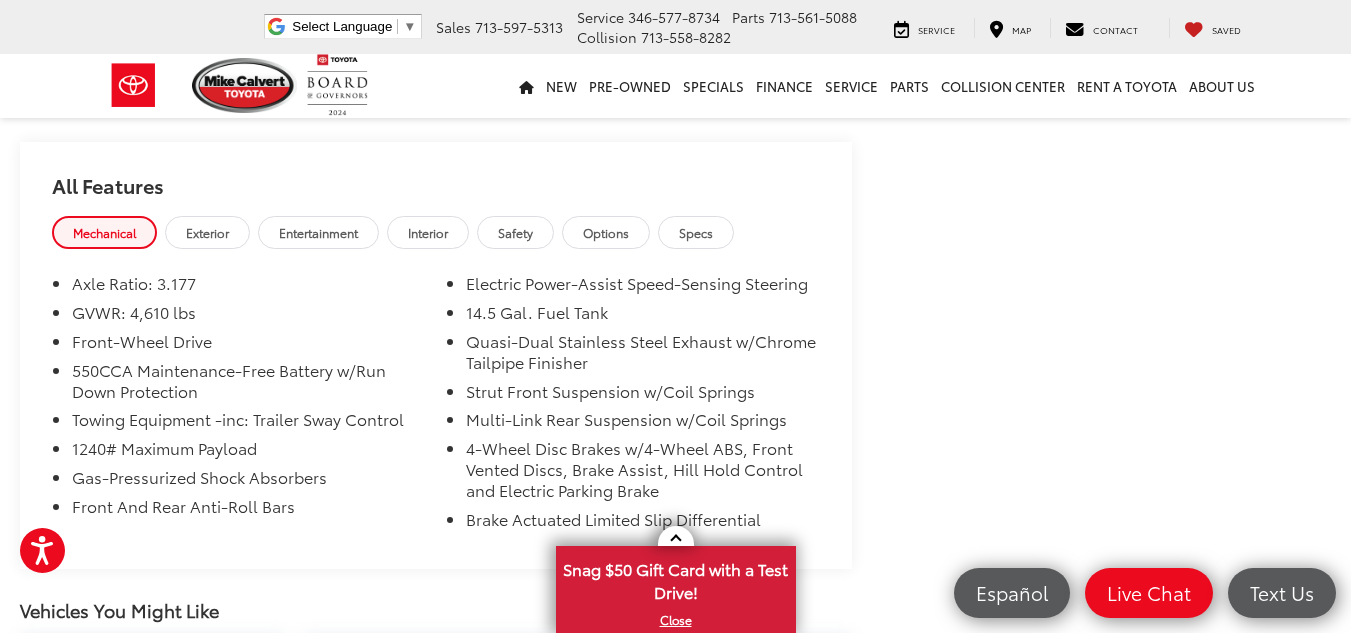 scroll, scrollTop: 3178, scrollLeft: 0, axis: vertical 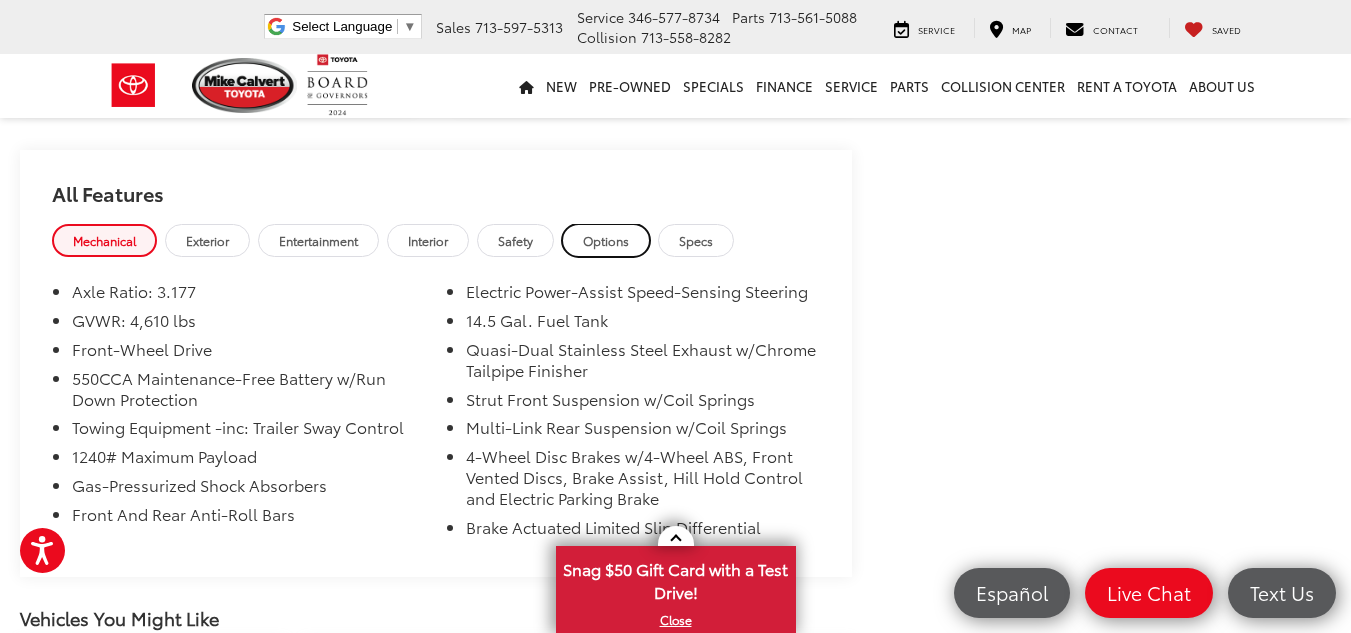 click on "Options" at bounding box center [606, 240] 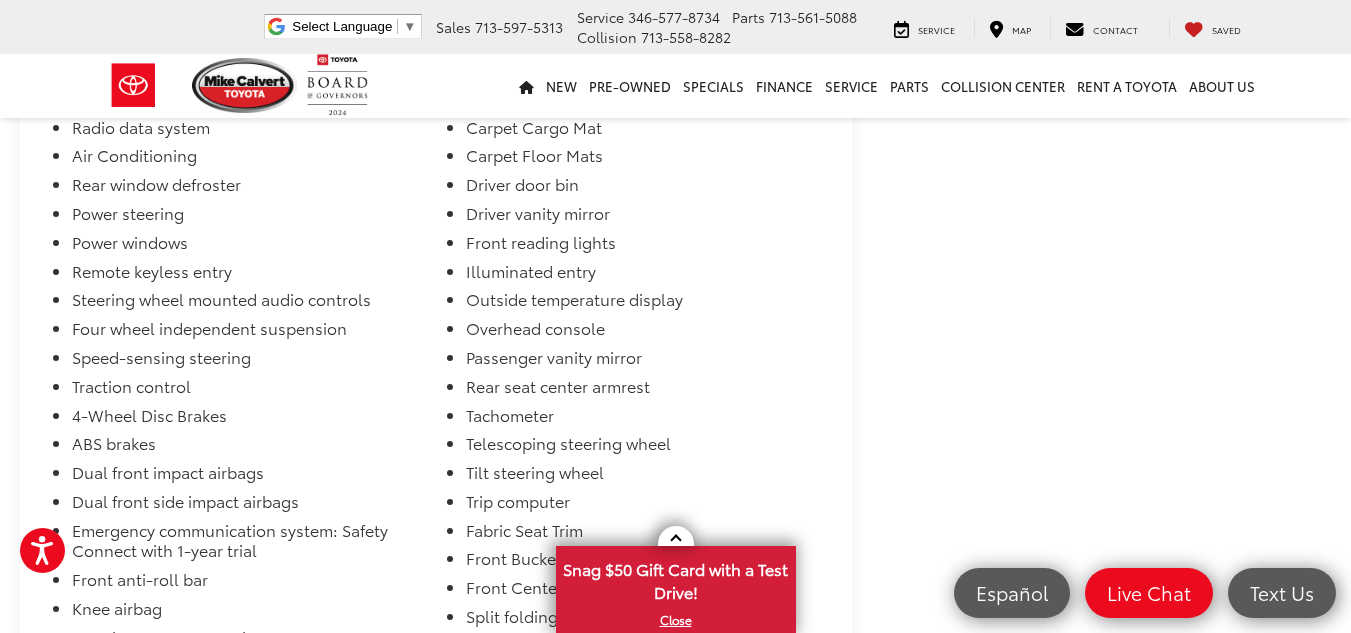 scroll, scrollTop: 3007, scrollLeft: 0, axis: vertical 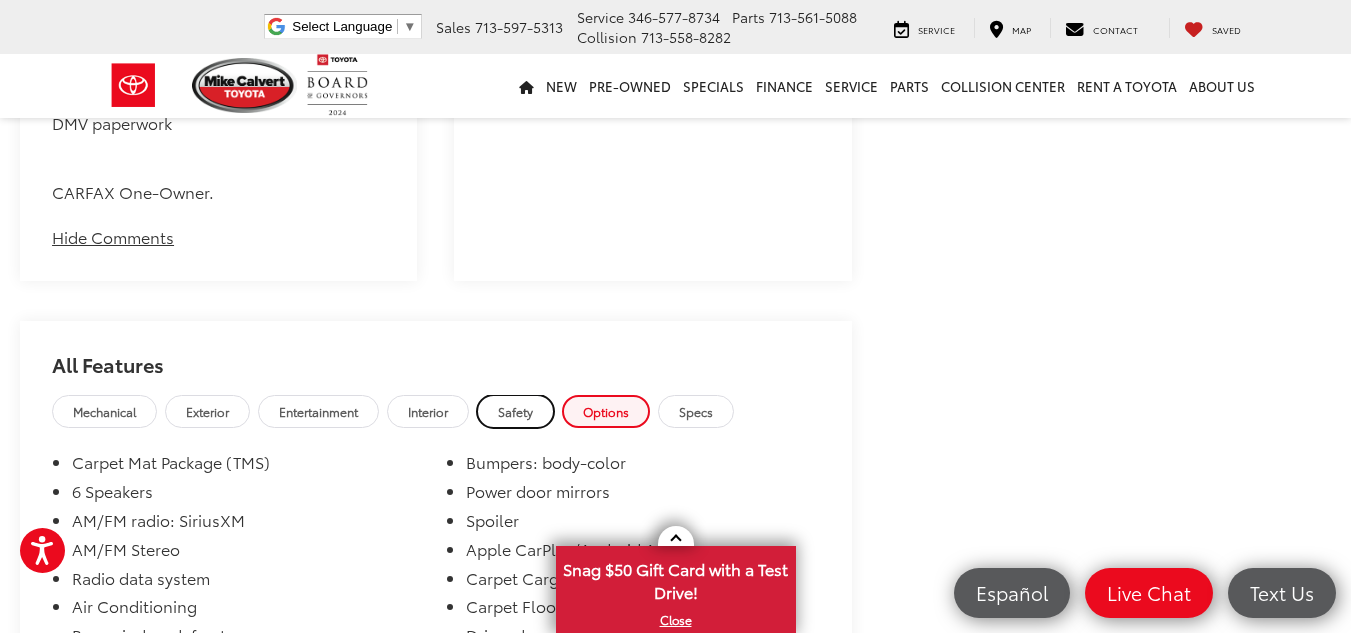 click on "Safety" at bounding box center [515, 411] 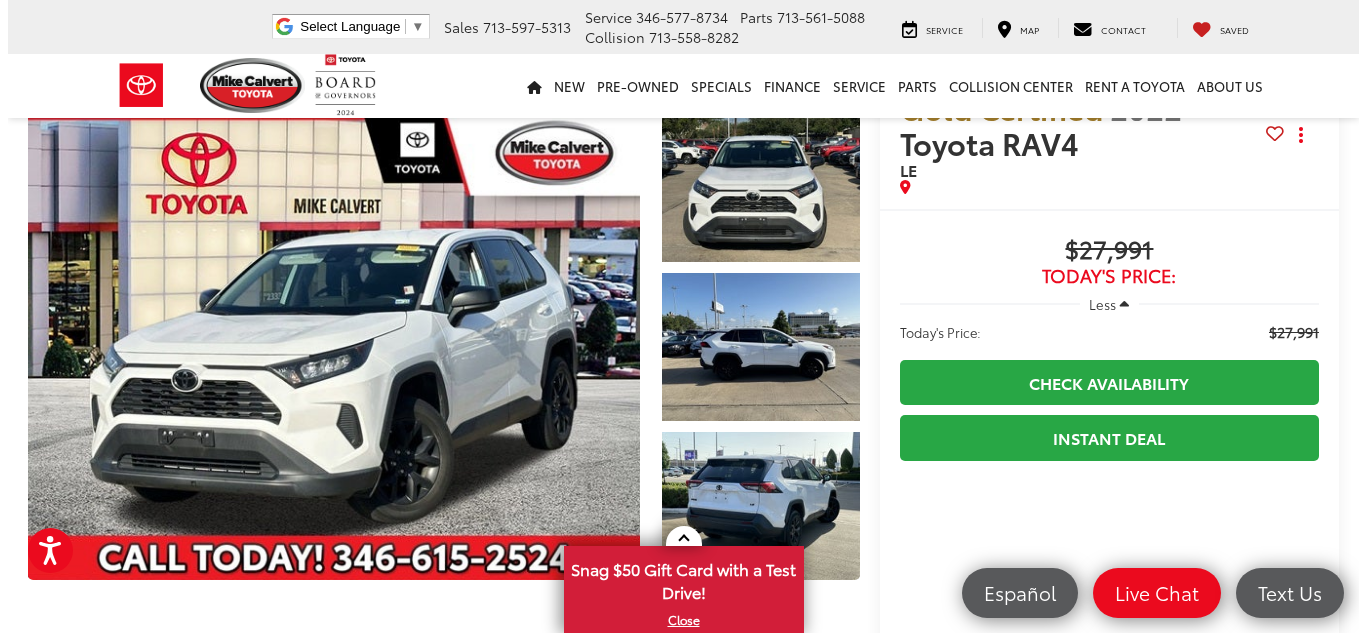 scroll, scrollTop: 58, scrollLeft: 0, axis: vertical 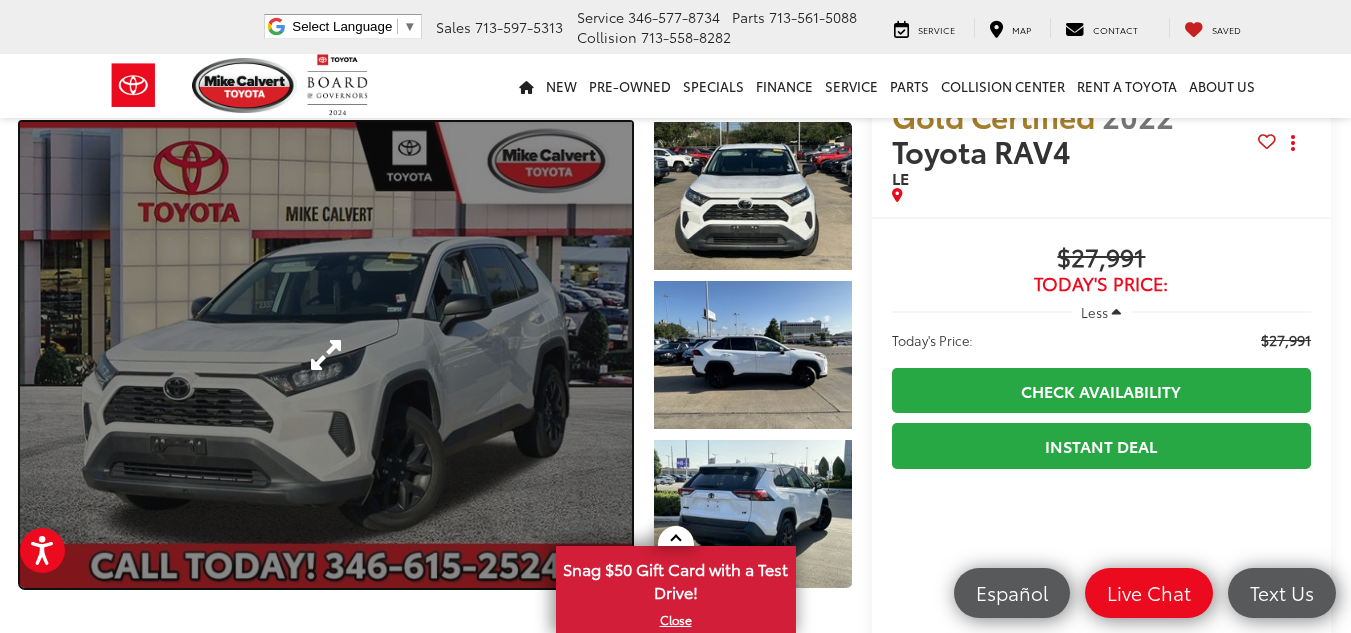 click at bounding box center [326, 355] 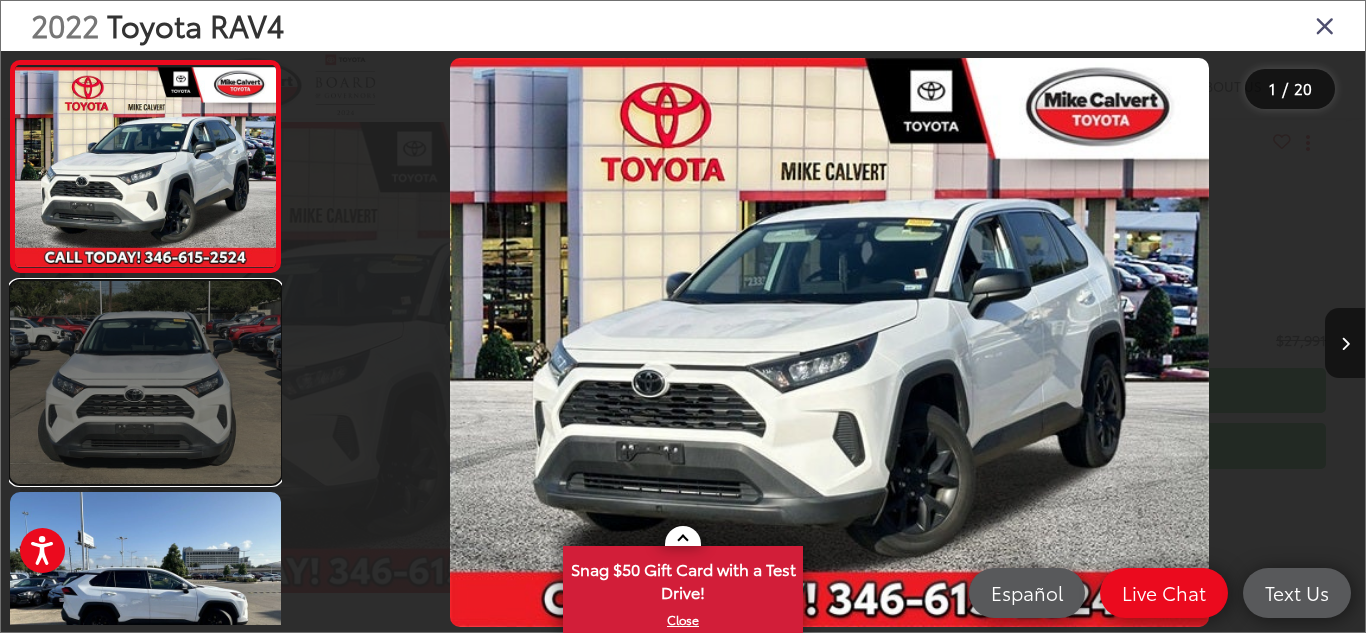 click at bounding box center [145, 382] 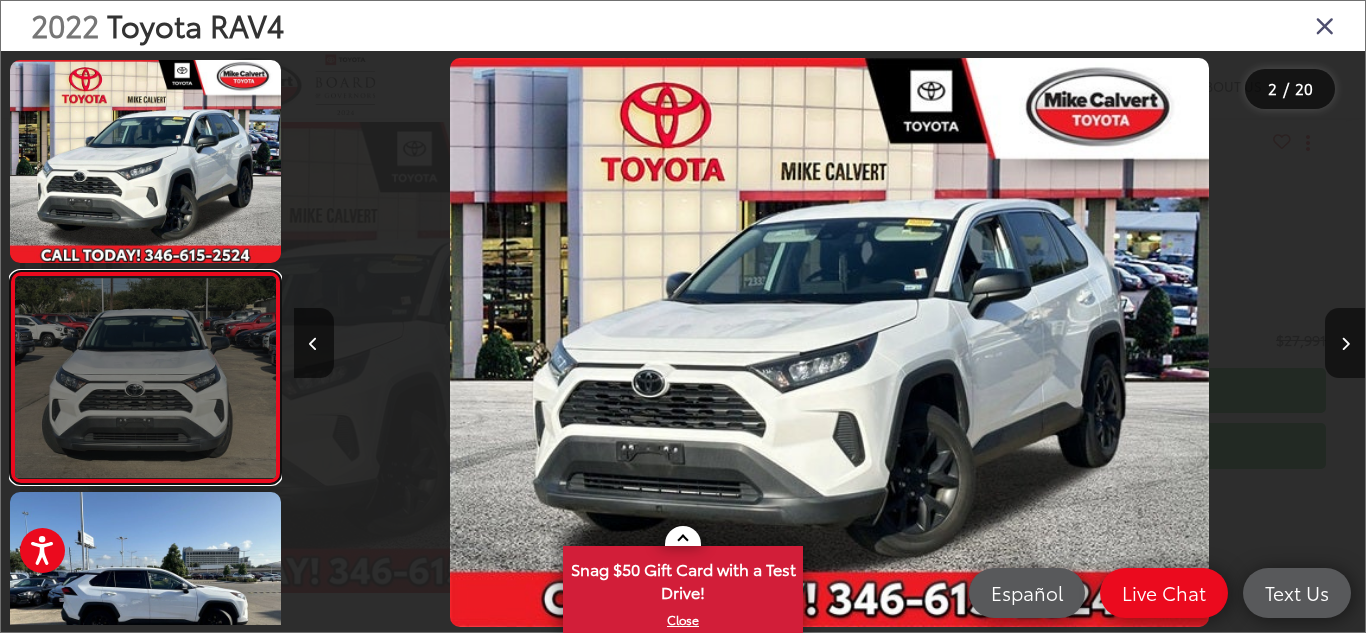 scroll, scrollTop: 0, scrollLeft: 50, axis: horizontal 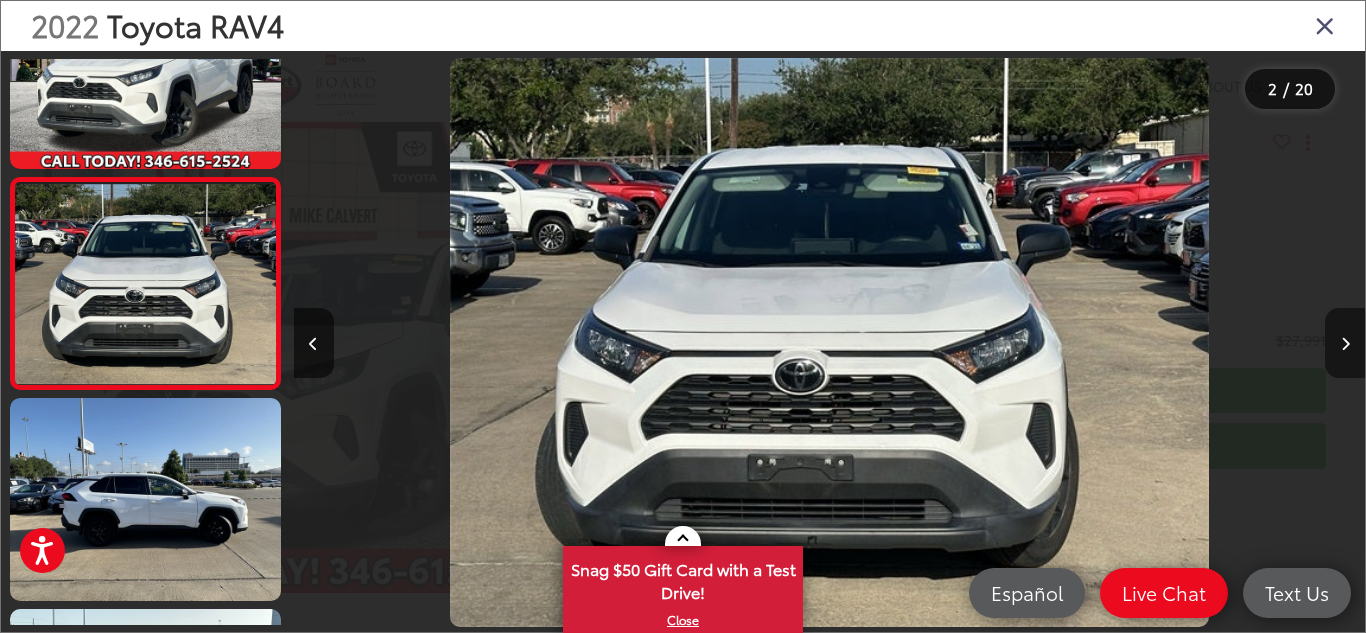 click at bounding box center [1345, 343] 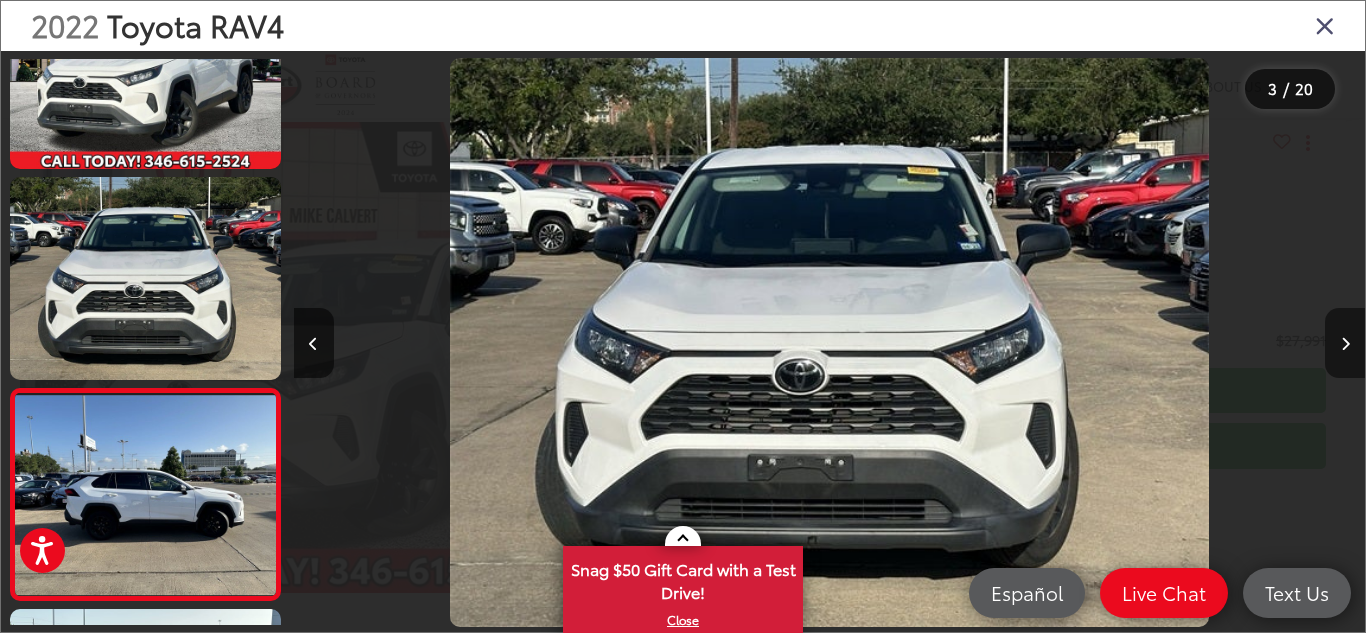 scroll, scrollTop: 0, scrollLeft: 1474, axis: horizontal 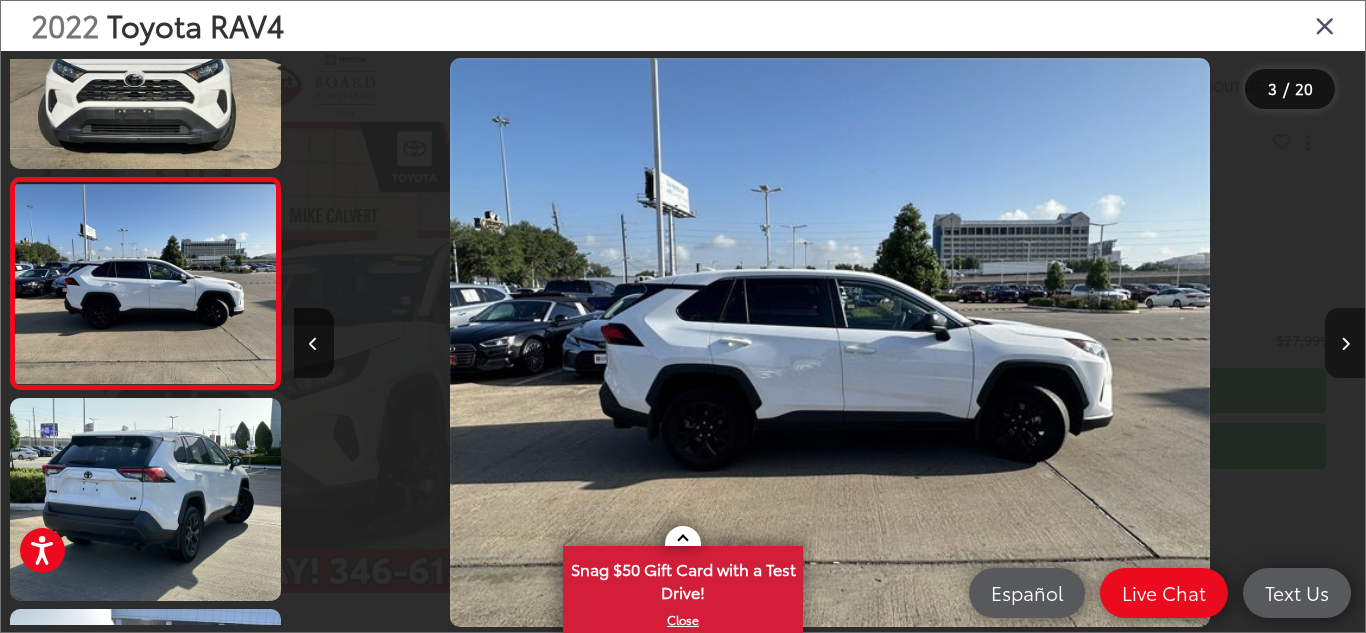 click at bounding box center [1345, 344] 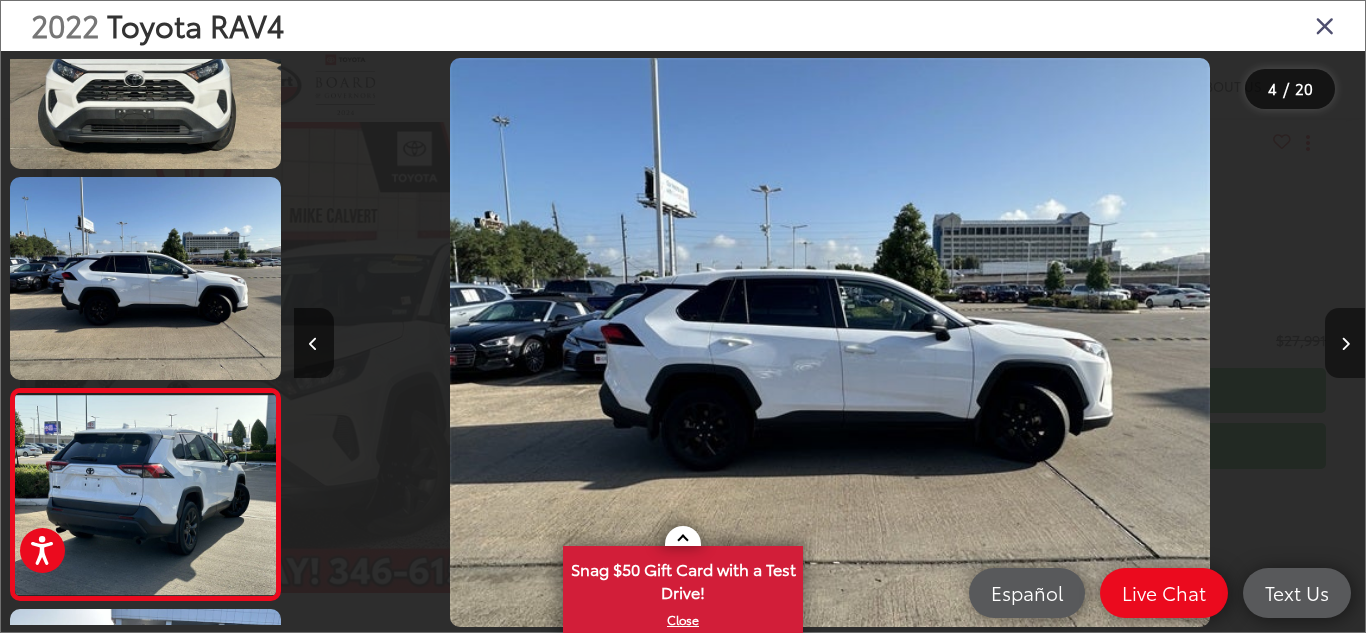 scroll, scrollTop: 0, scrollLeft: 2545, axis: horizontal 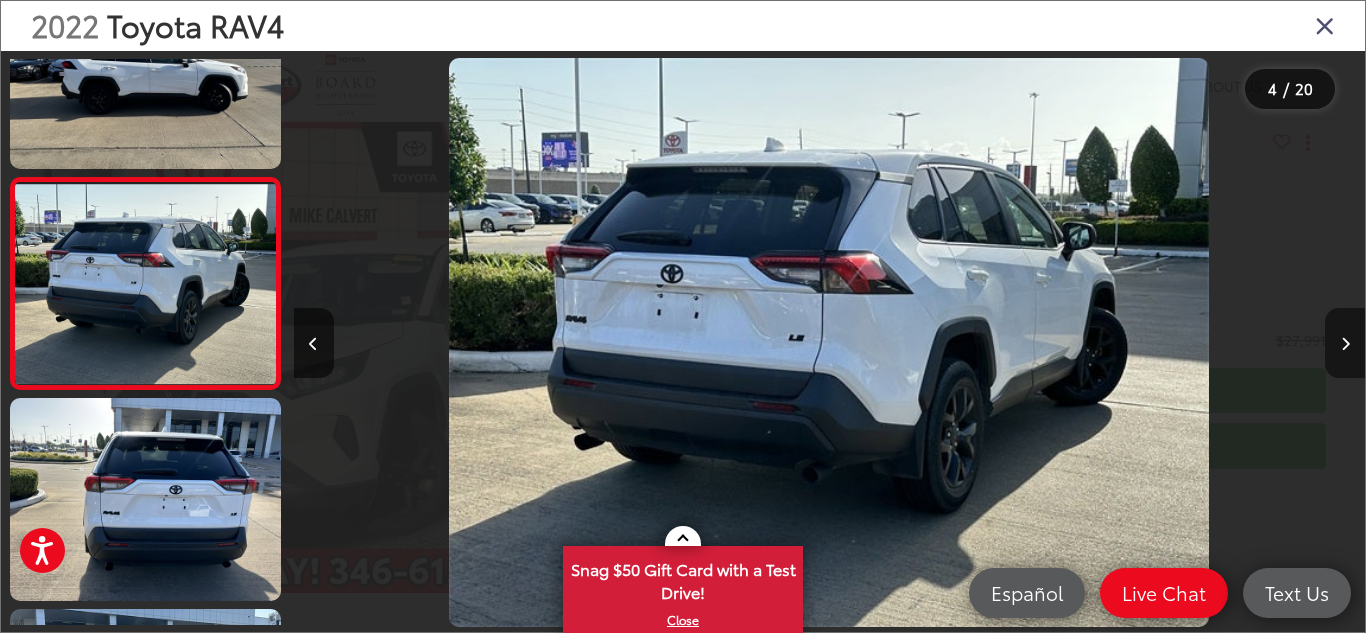 click at bounding box center (1345, 344) 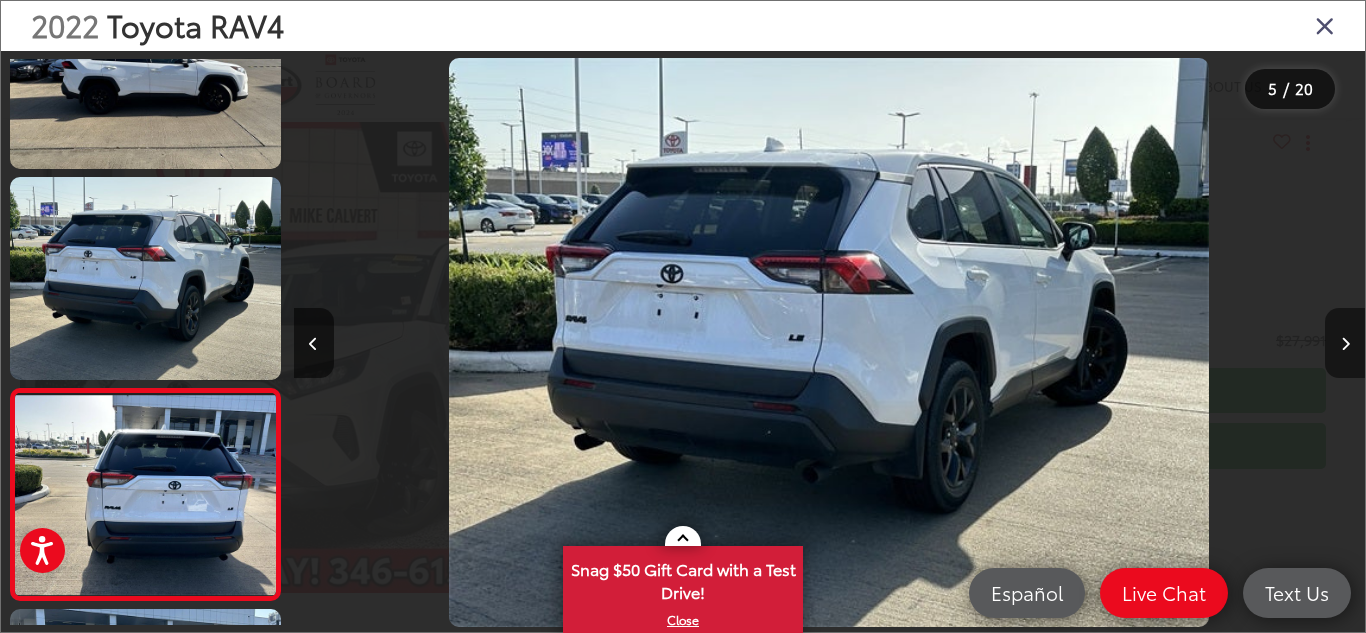 scroll, scrollTop: 0, scrollLeft: 3564, axis: horizontal 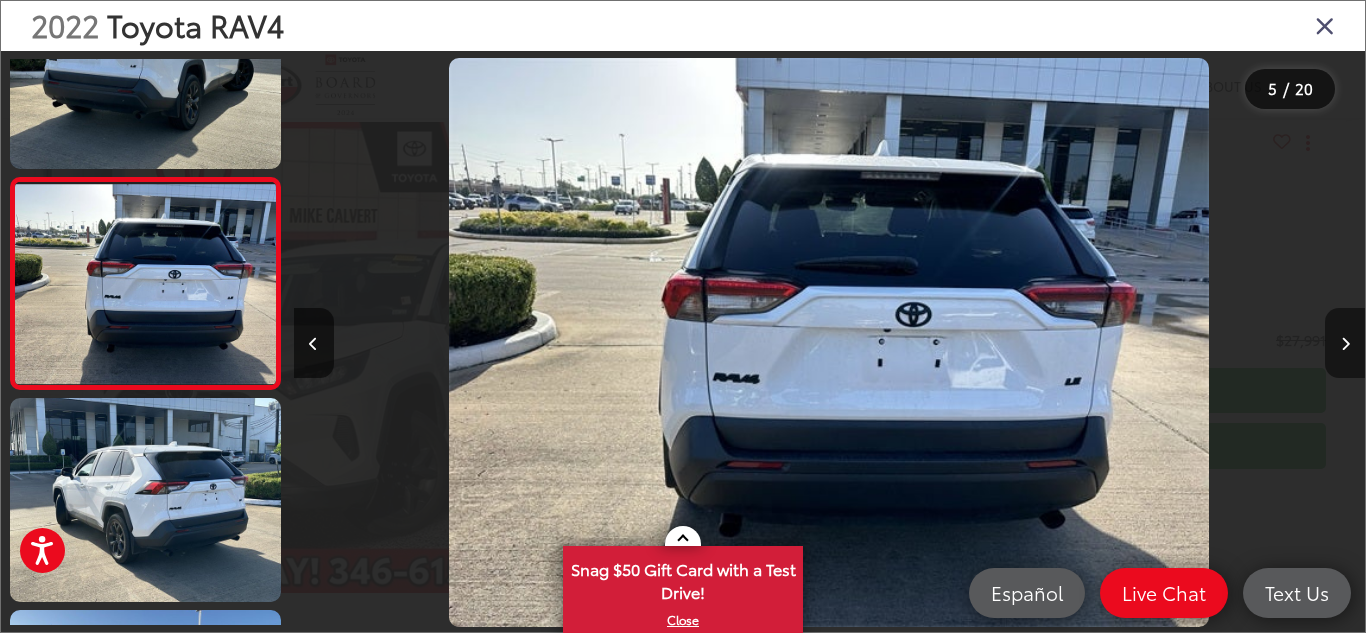 click at bounding box center [1345, 344] 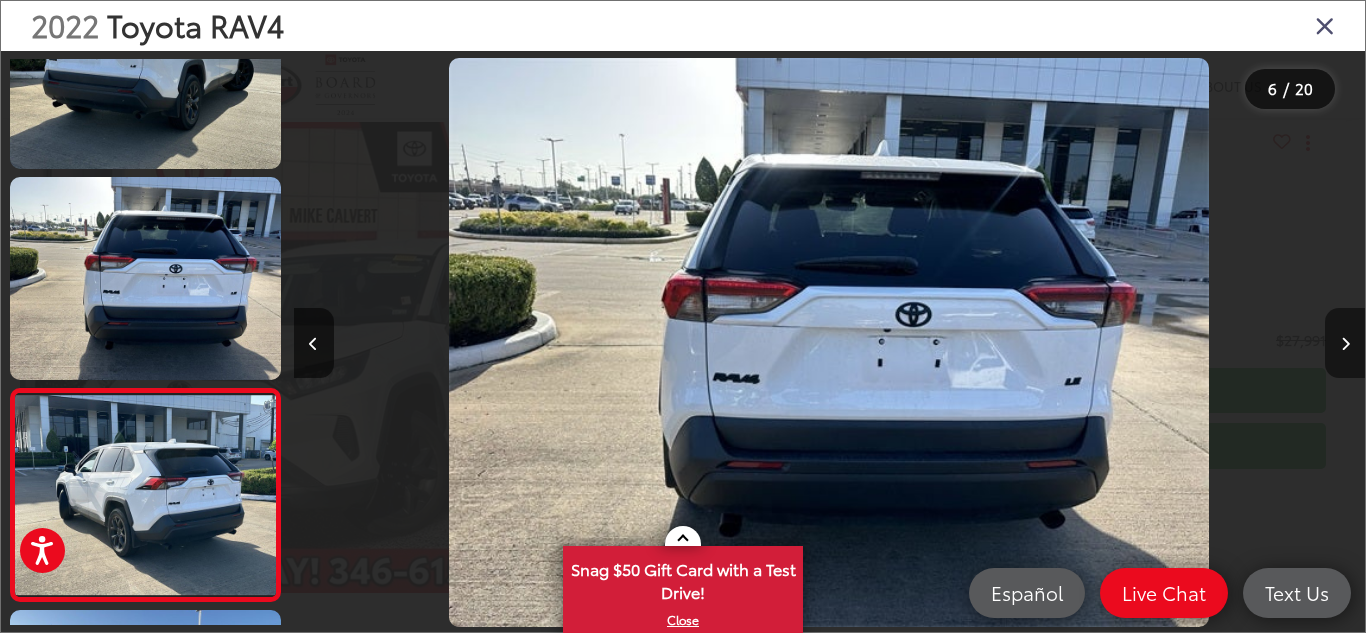 scroll, scrollTop: 0, scrollLeft: 4688, axis: horizontal 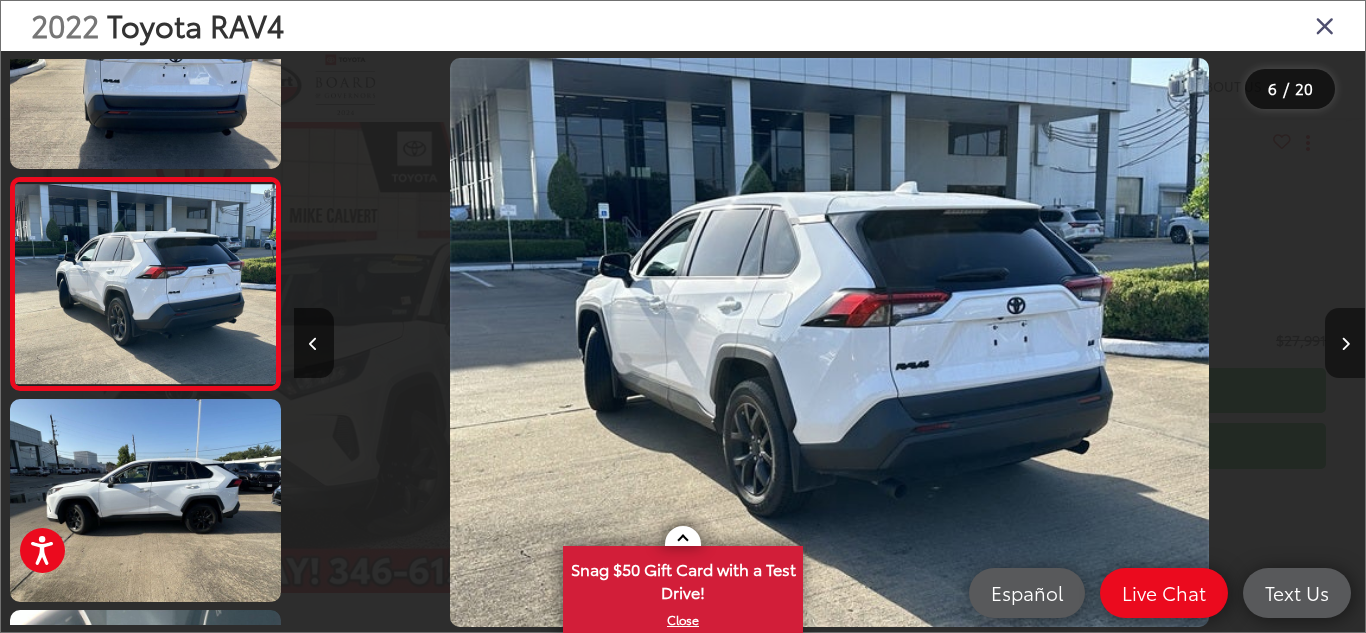 click at bounding box center (1345, 344) 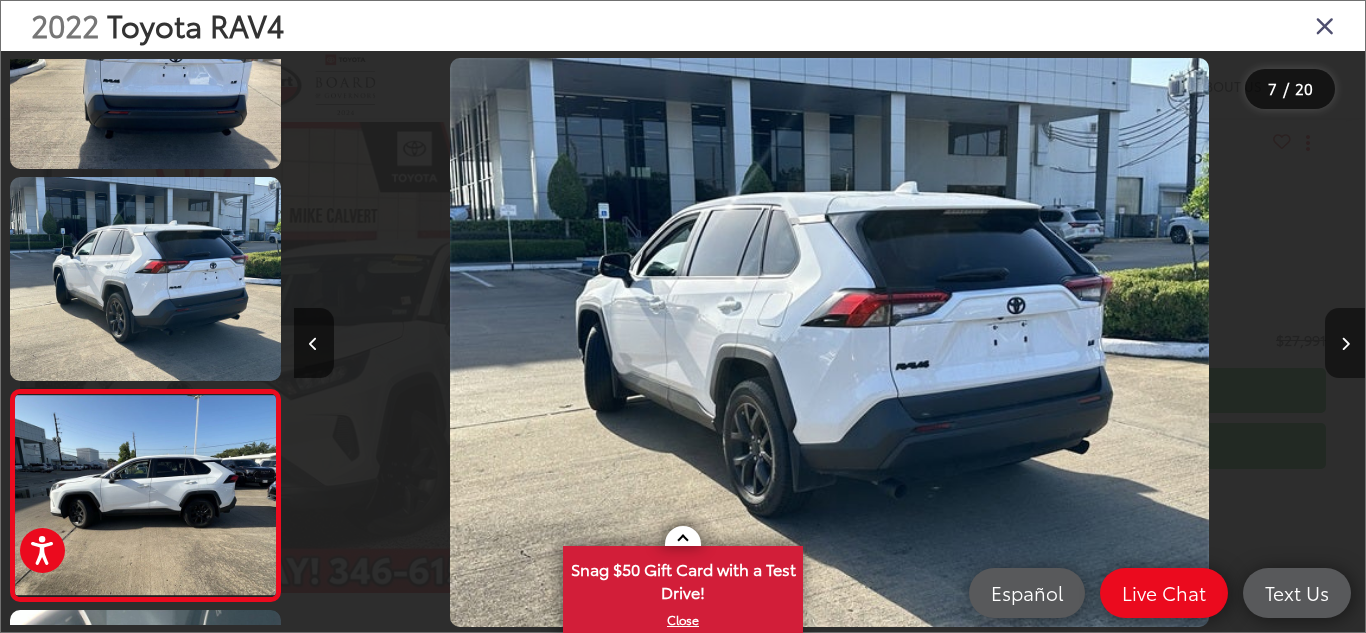 scroll, scrollTop: 0, scrollLeft: 5759, axis: horizontal 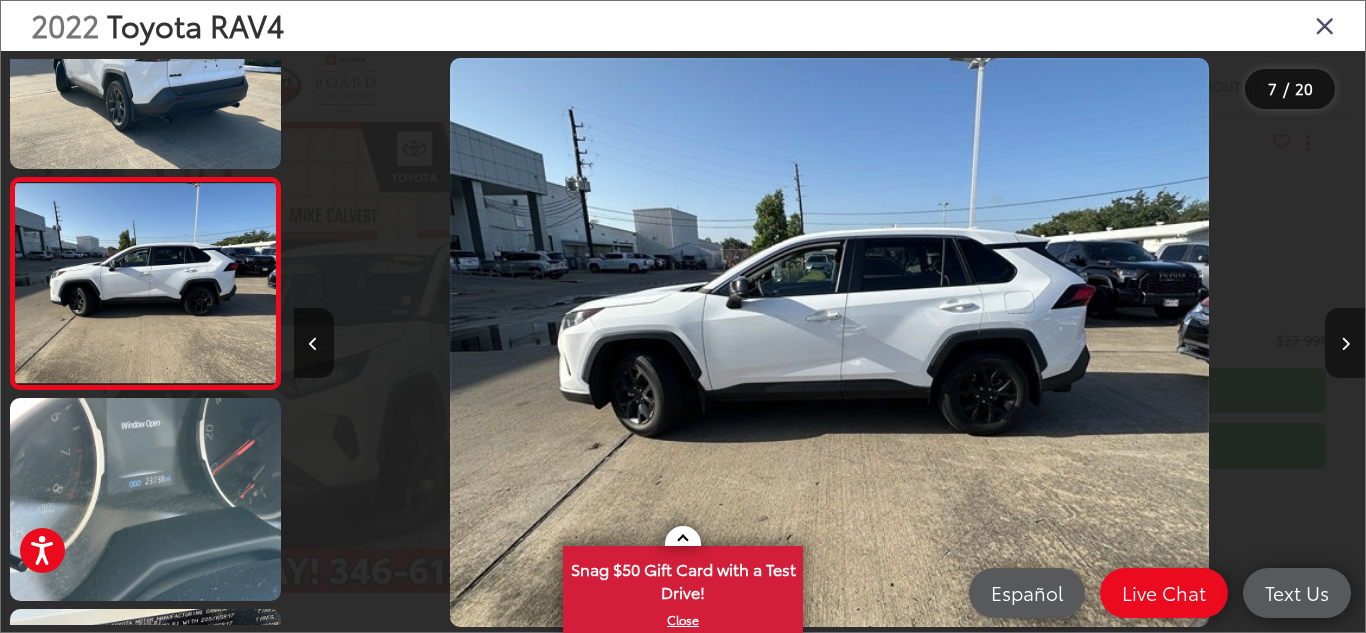 click at bounding box center (1345, 344) 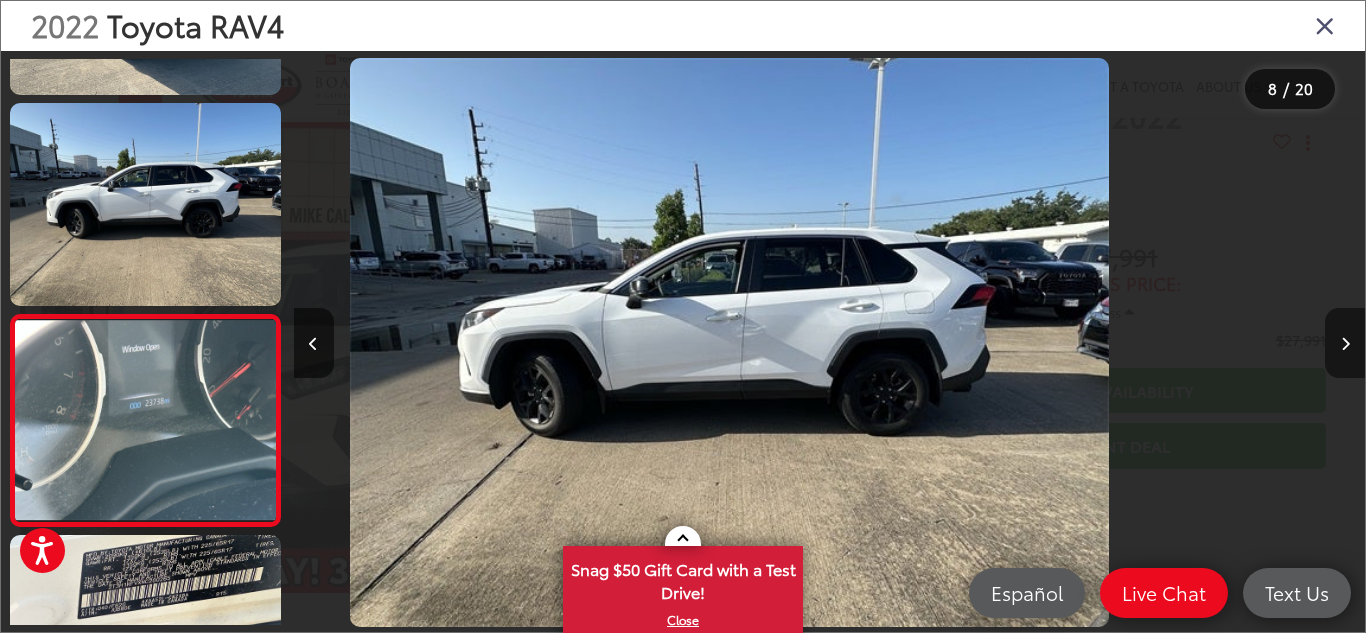 scroll, scrollTop: 1356, scrollLeft: 0, axis: vertical 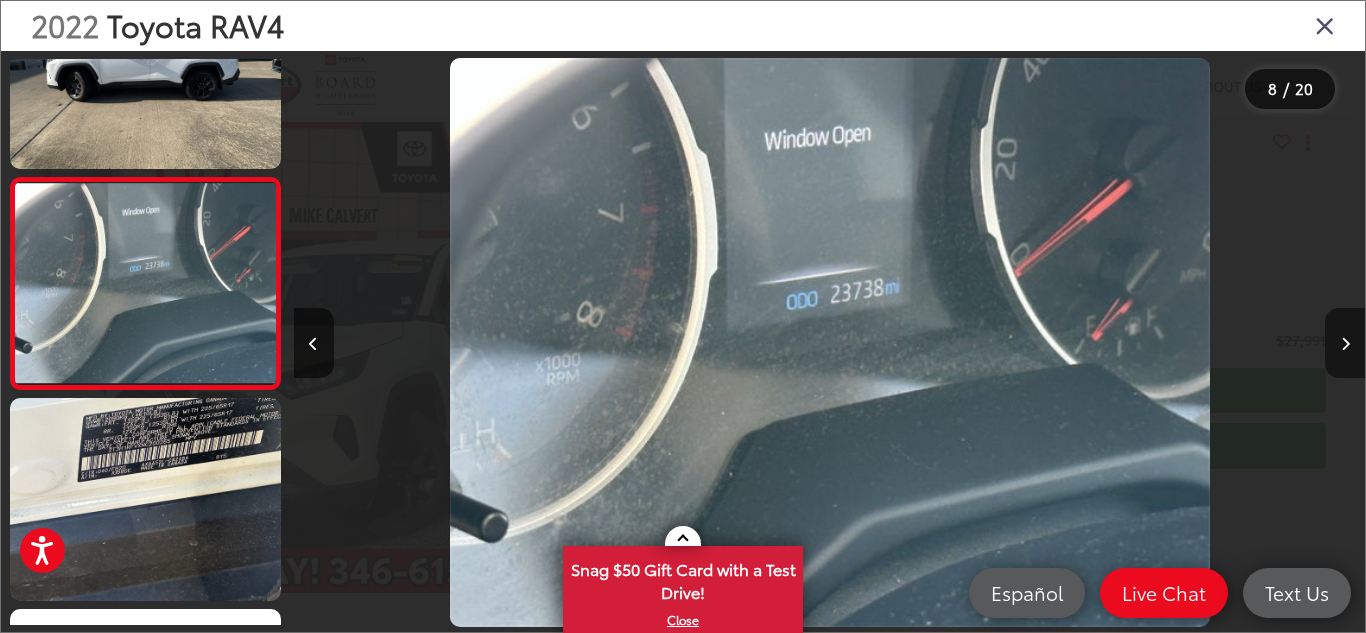 click at bounding box center (1345, 344) 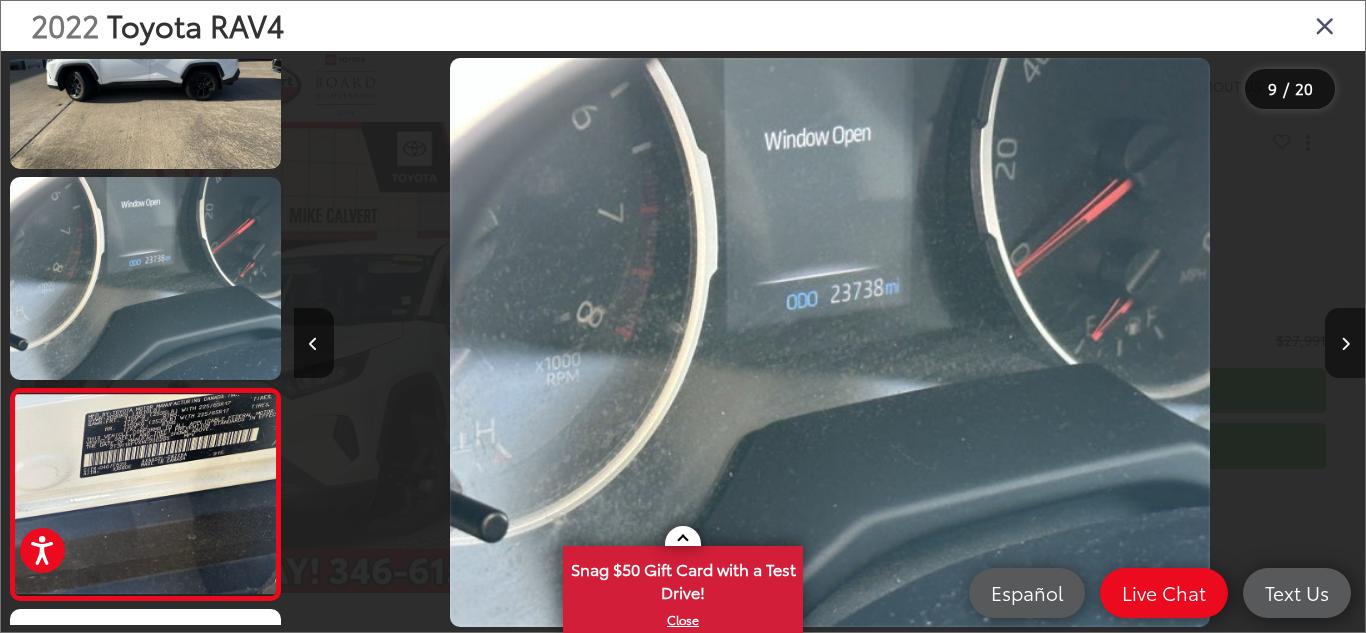 scroll, scrollTop: 0, scrollLeft: 7848, axis: horizontal 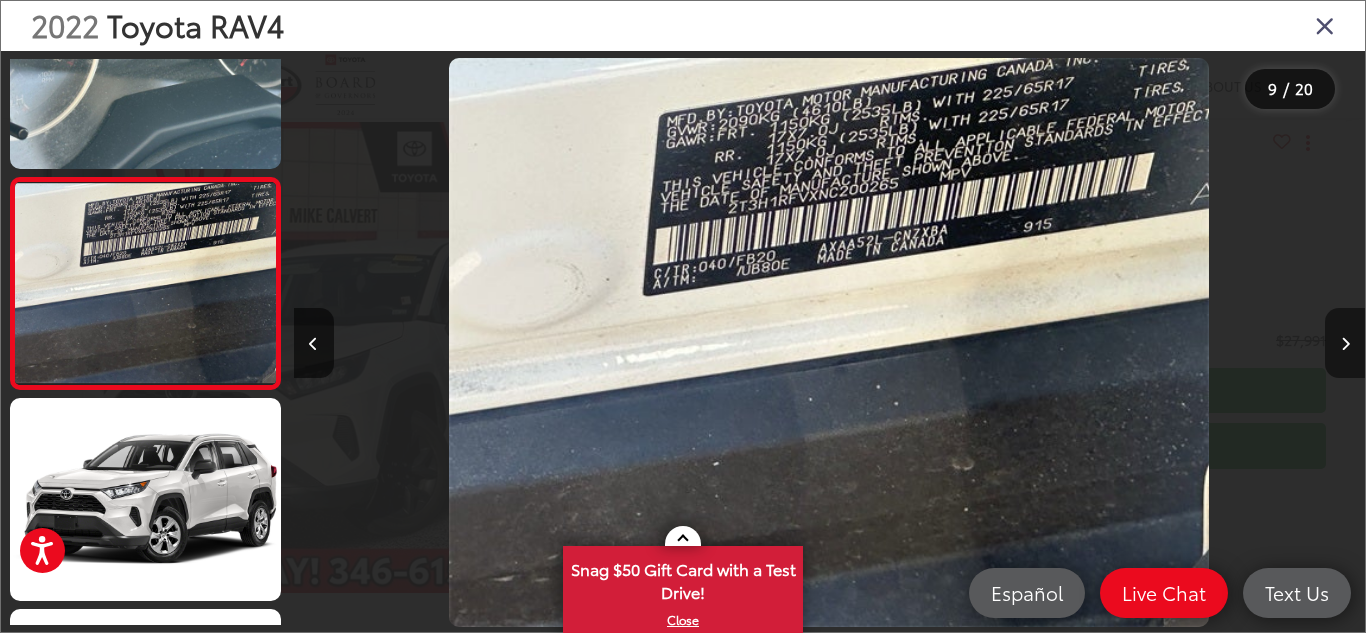 click at bounding box center [1345, 344] 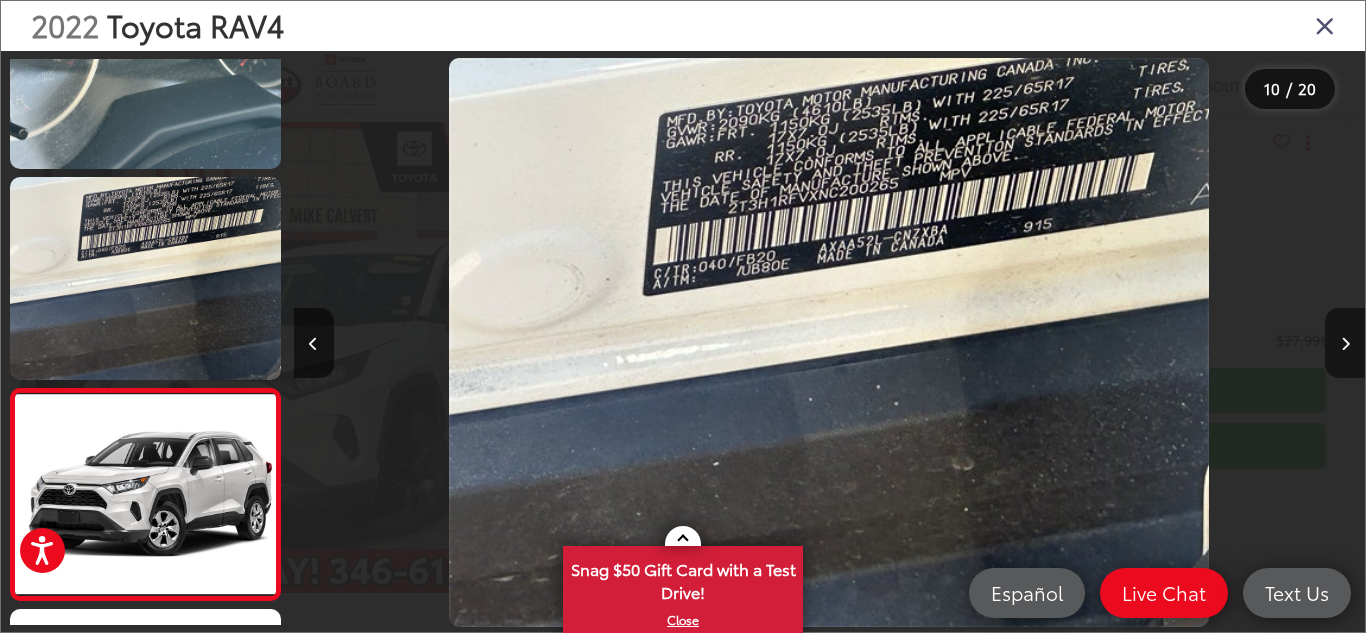 scroll, scrollTop: 0, scrollLeft: 8972, axis: horizontal 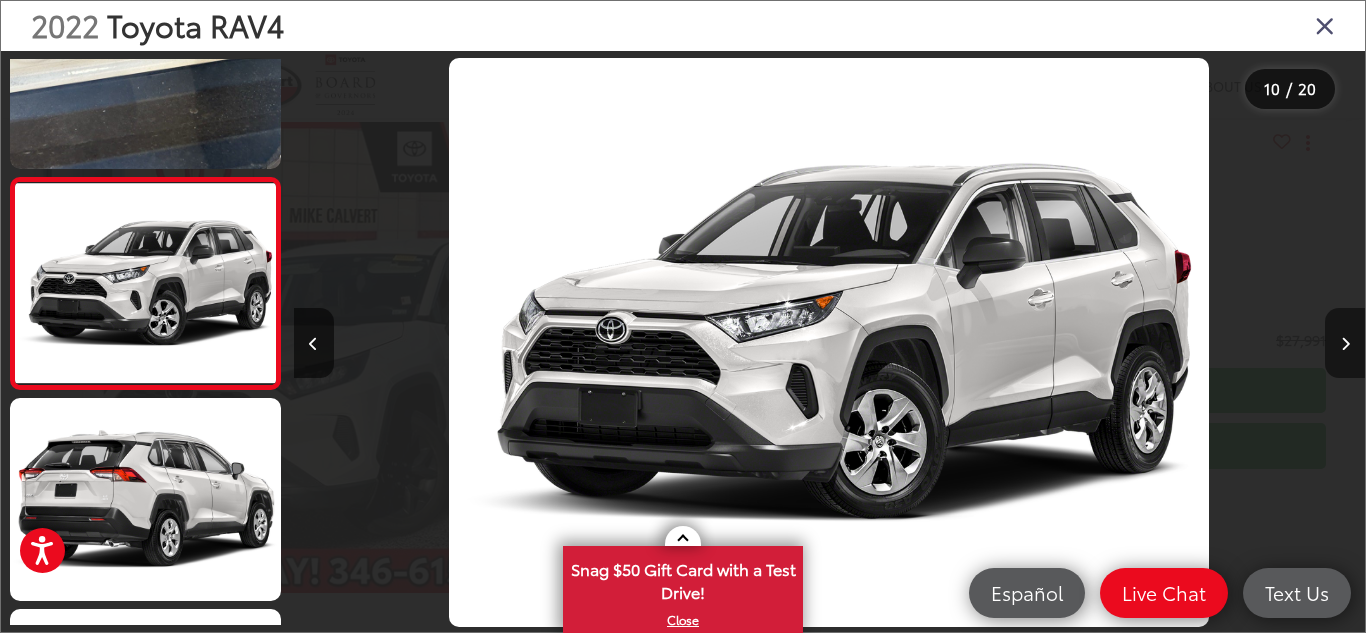 click at bounding box center (1345, 344) 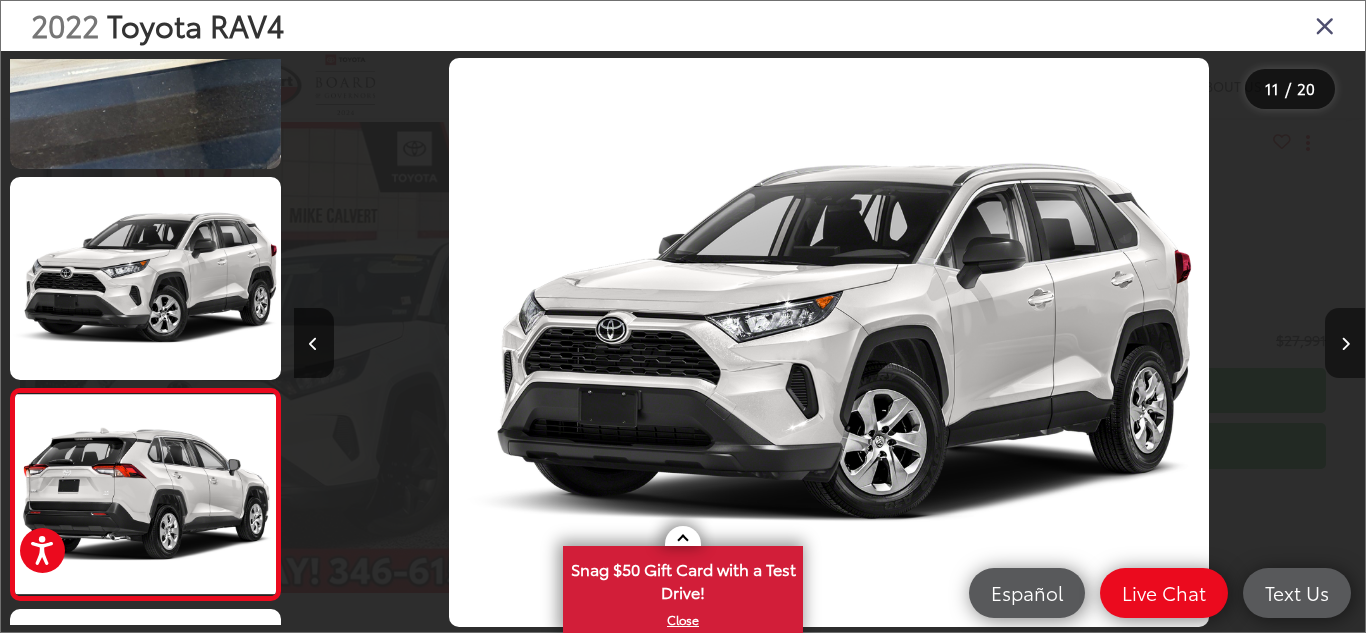 scroll 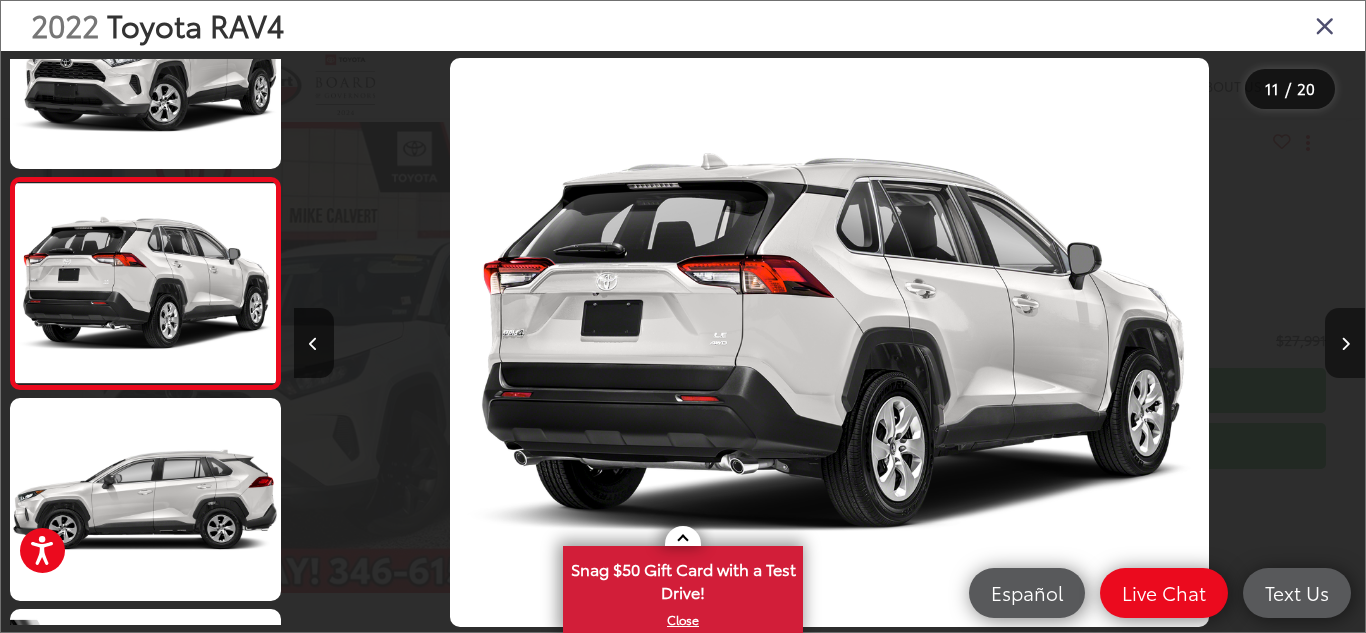 click at bounding box center (1345, 344) 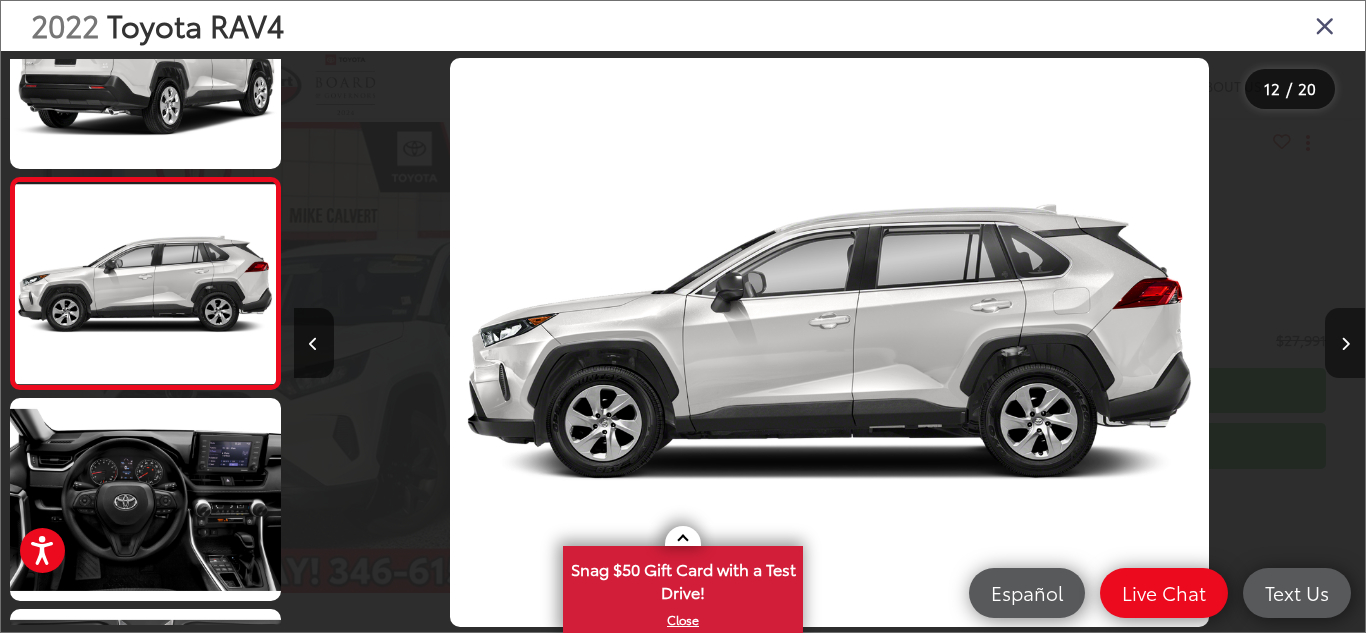 click at bounding box center (1345, 344) 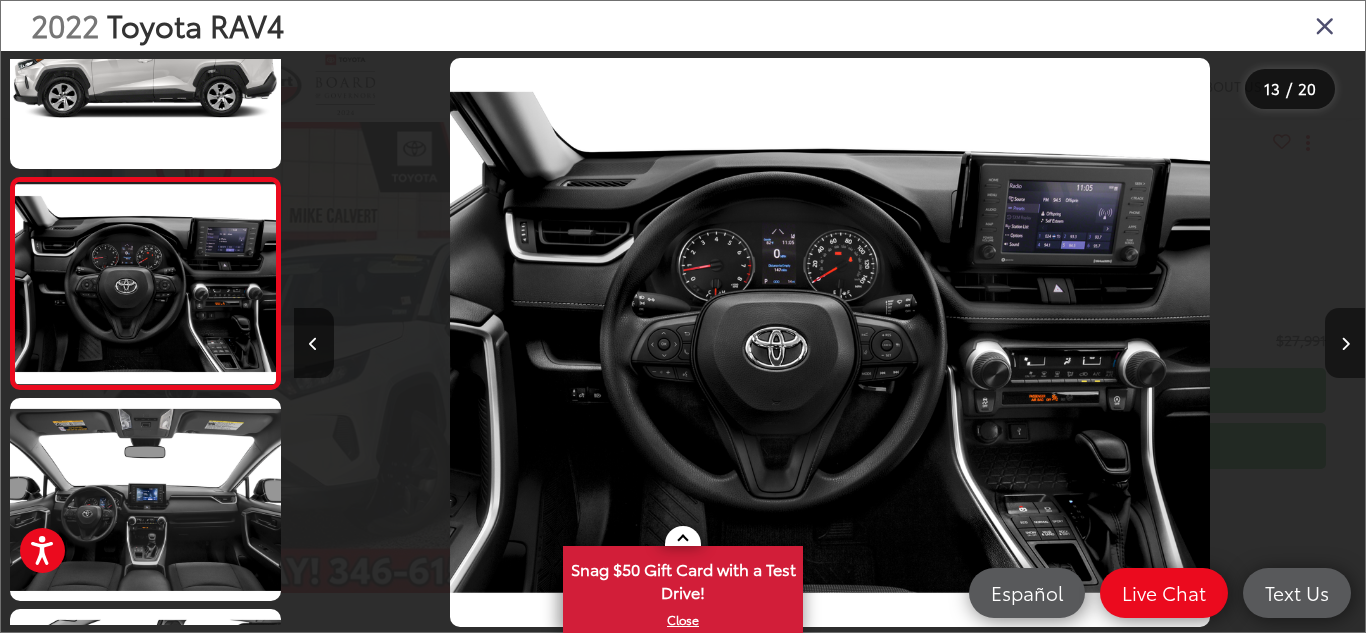 click at bounding box center [1345, 344] 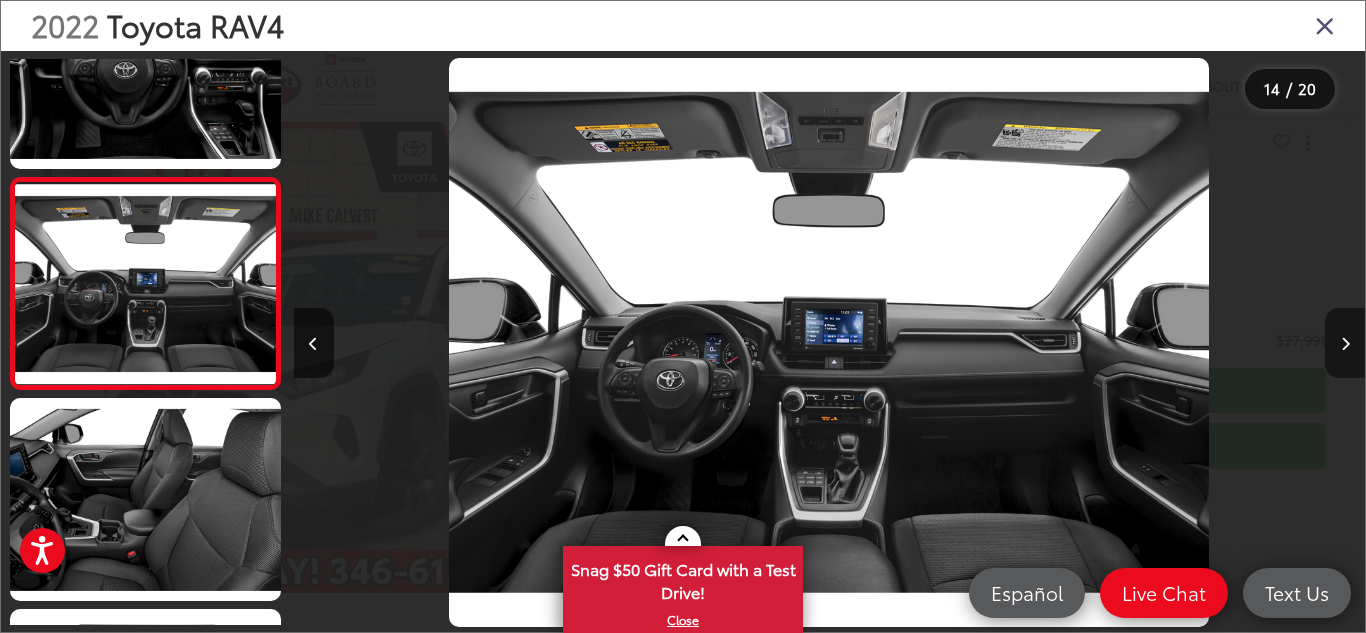 click at bounding box center (1345, 344) 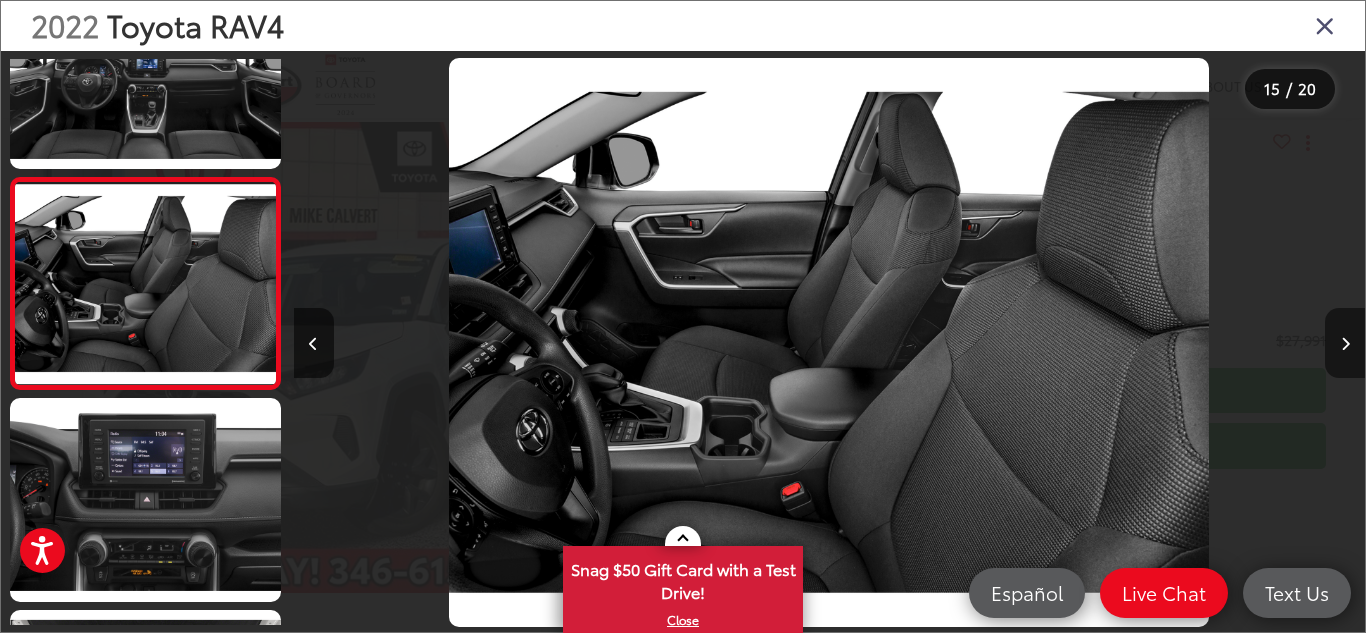 click at bounding box center (1345, 344) 